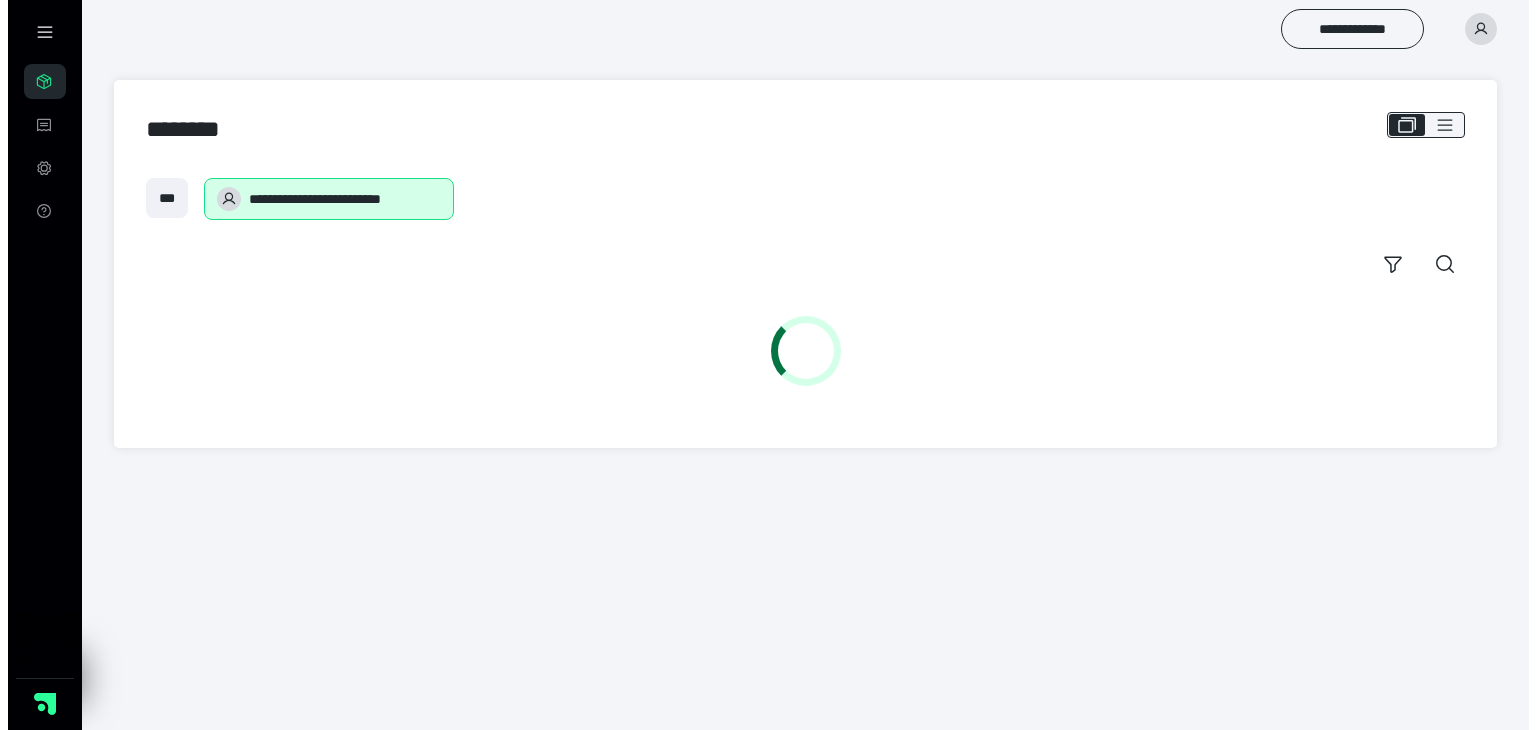 scroll, scrollTop: 0, scrollLeft: 0, axis: both 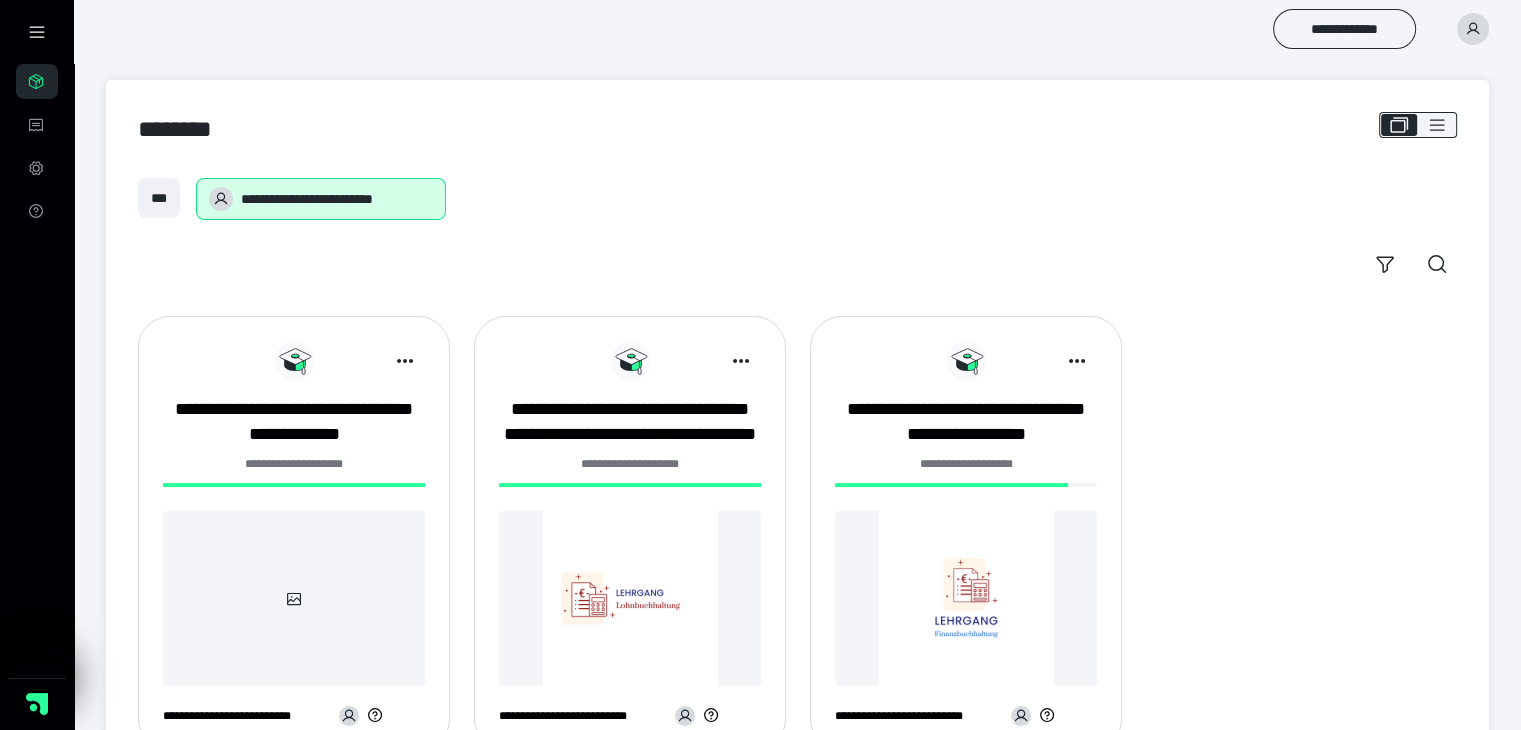 click on "**********" at bounding box center (966, 464) 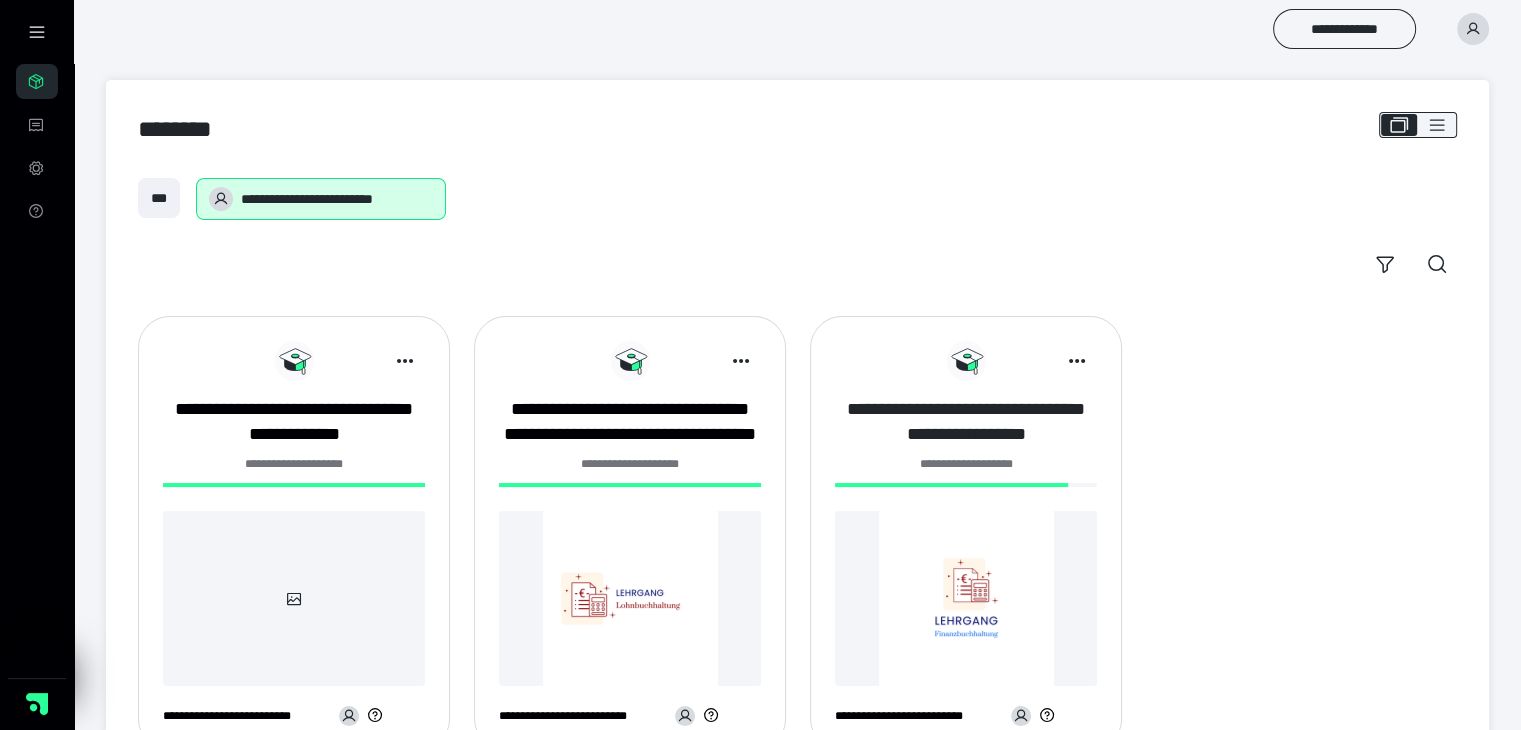click on "**********" at bounding box center (966, 422) 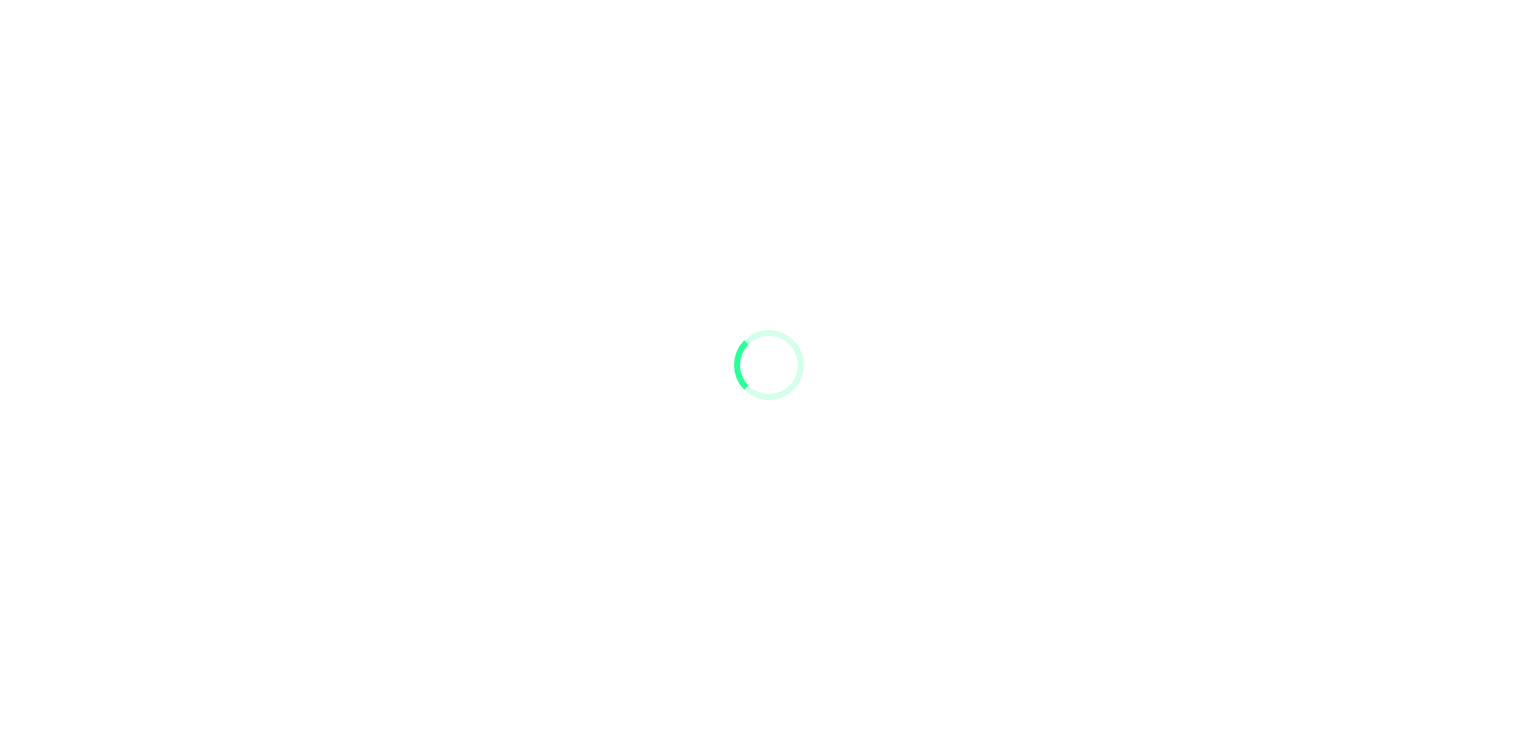 scroll, scrollTop: 0, scrollLeft: 0, axis: both 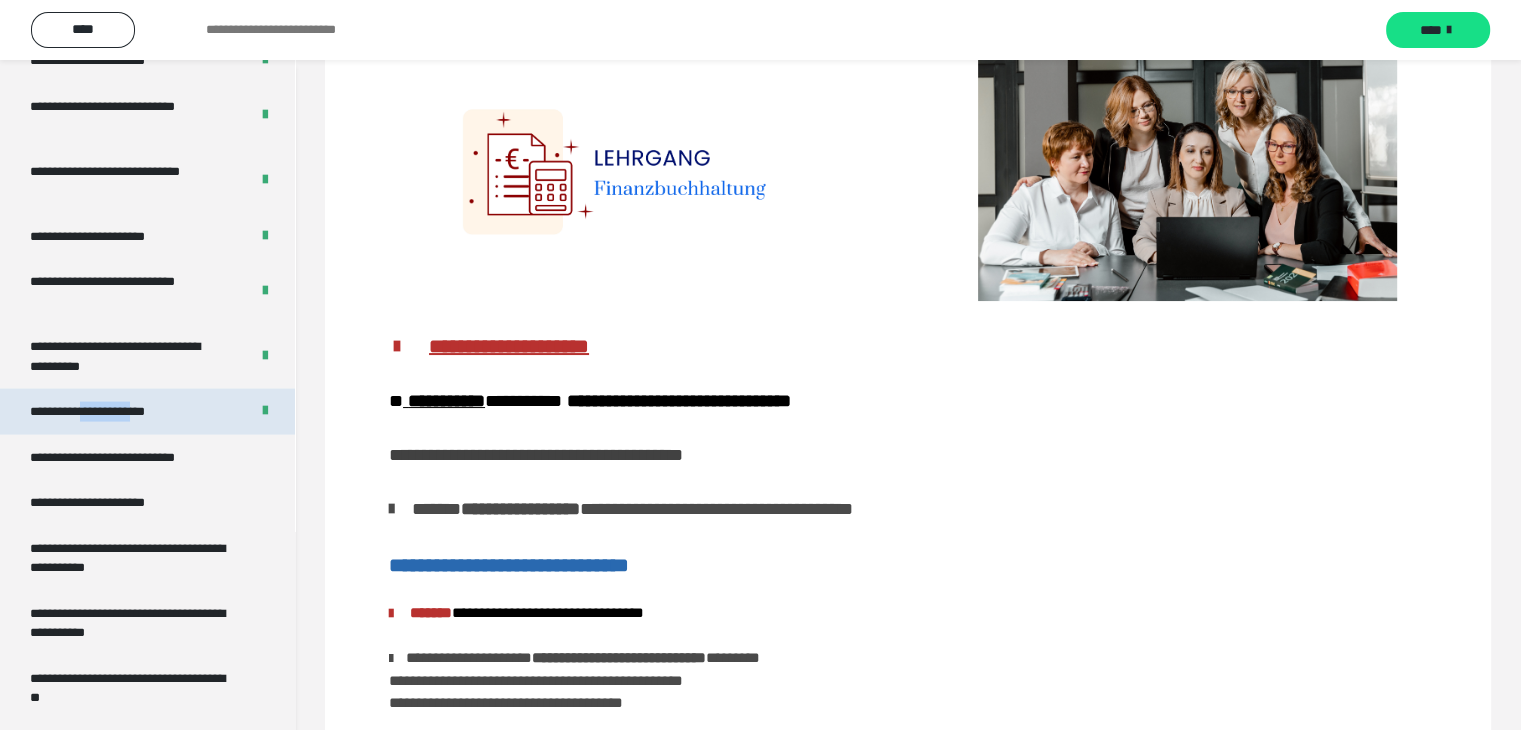click on "**********" at bounding box center (110, 412) 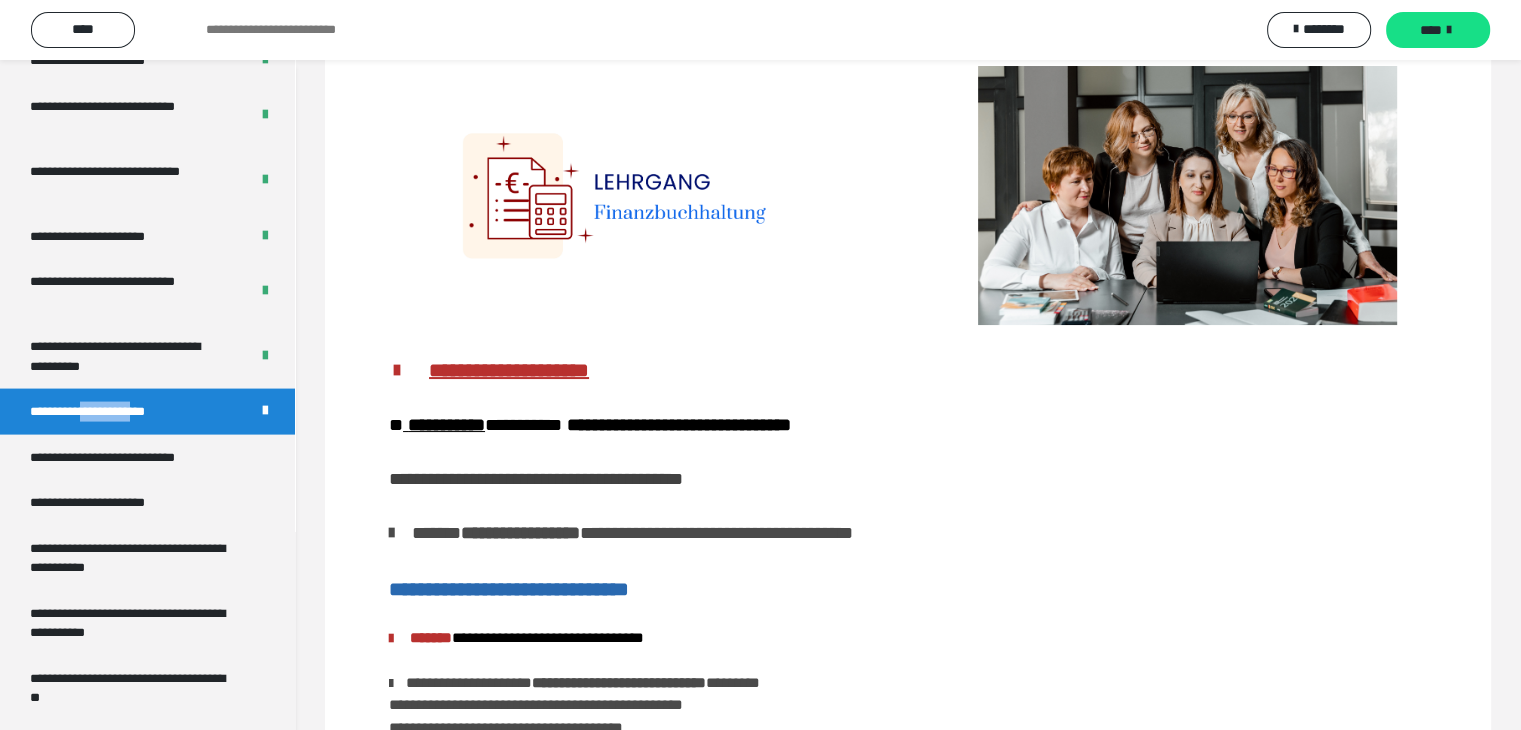 scroll, scrollTop: 60, scrollLeft: 0, axis: vertical 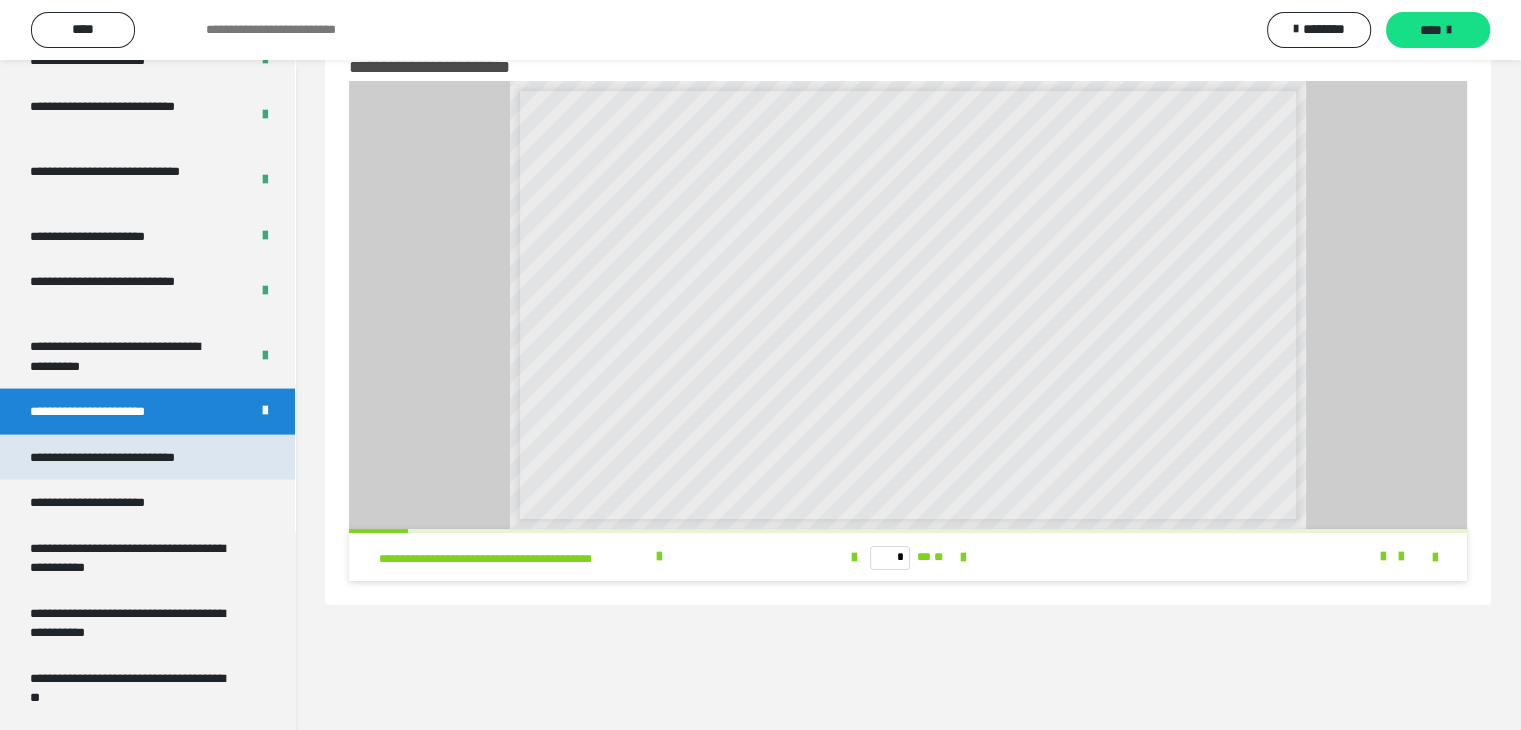 click on "**********" at bounding box center [131, 458] 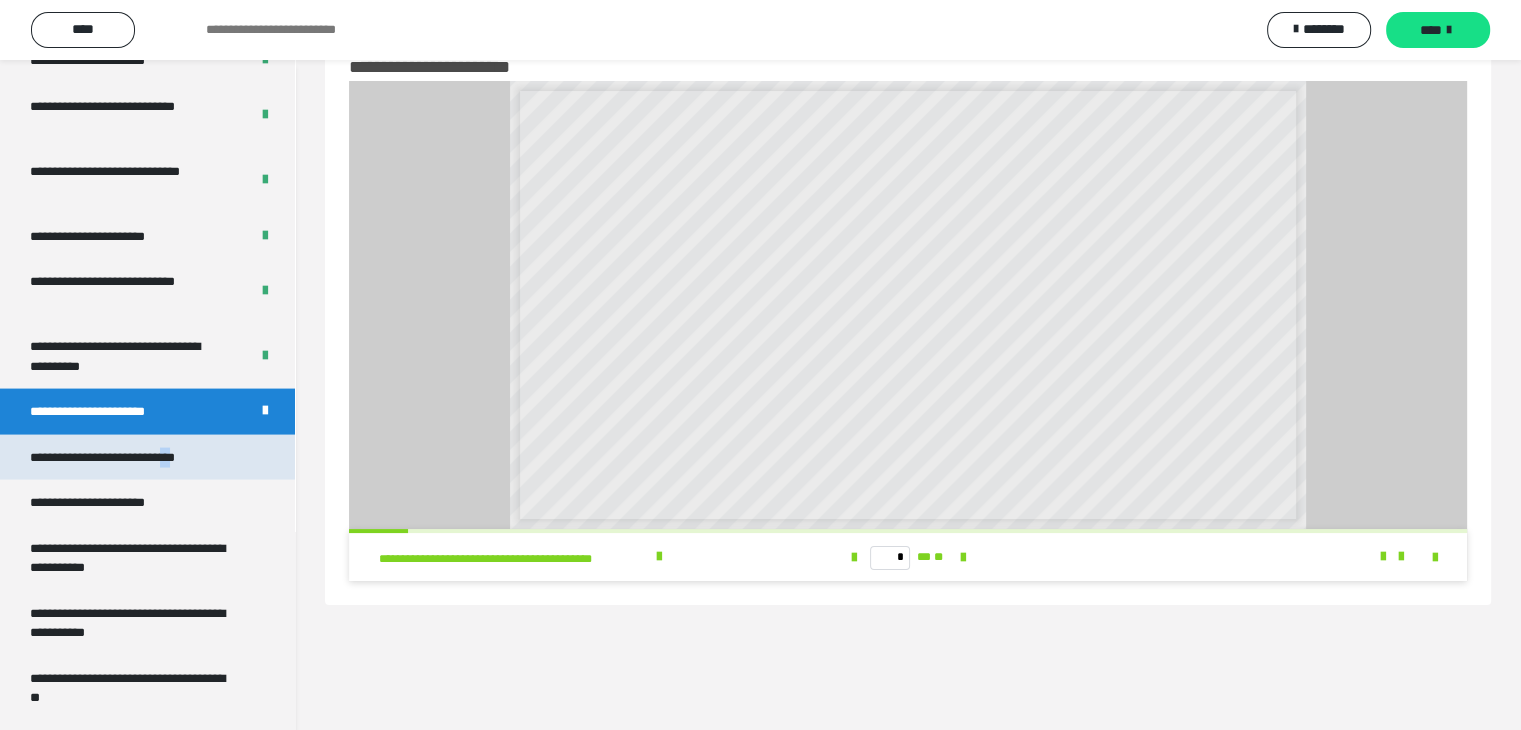 click on "**********" at bounding box center (131, 458) 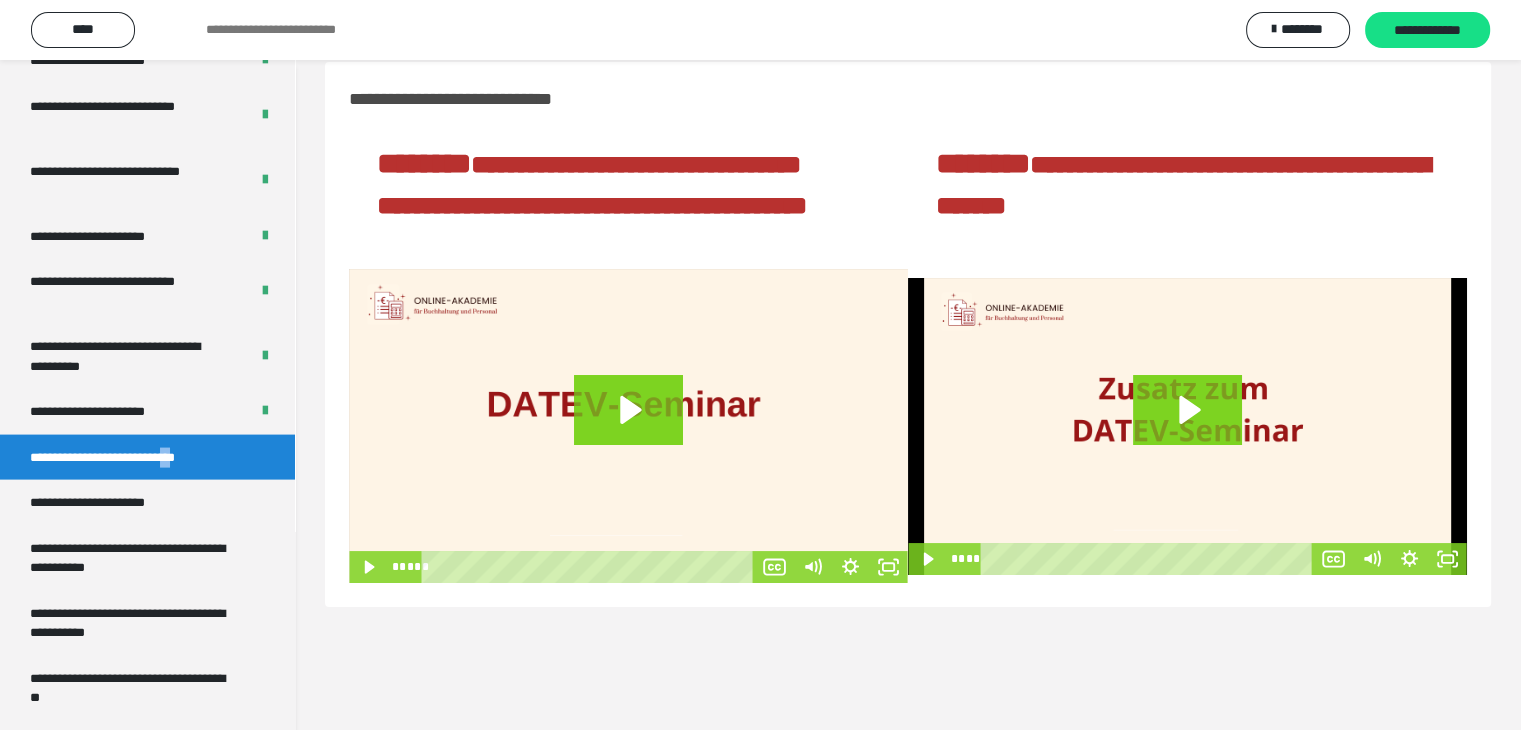scroll, scrollTop: 0, scrollLeft: 0, axis: both 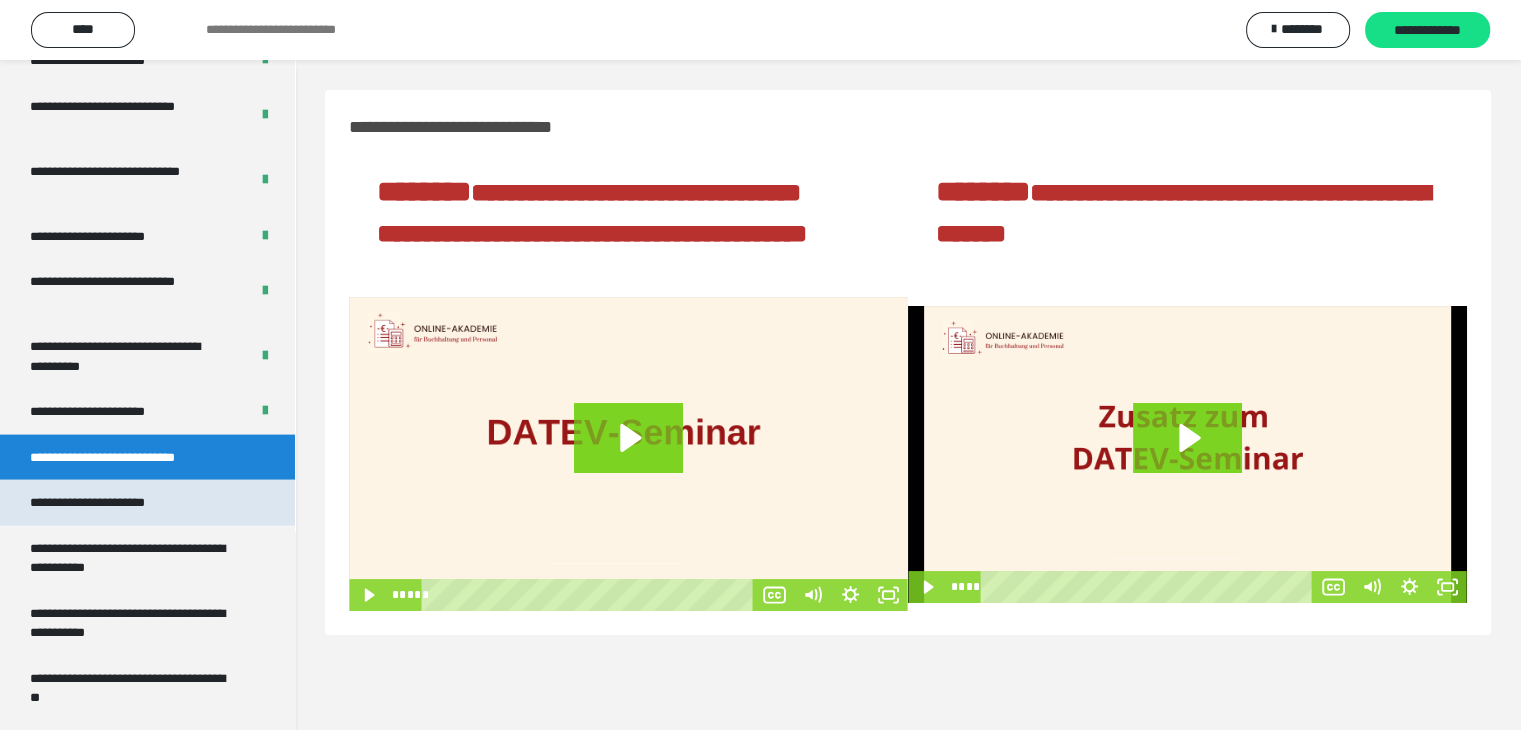 click on "**********" at bounding box center [147, 503] 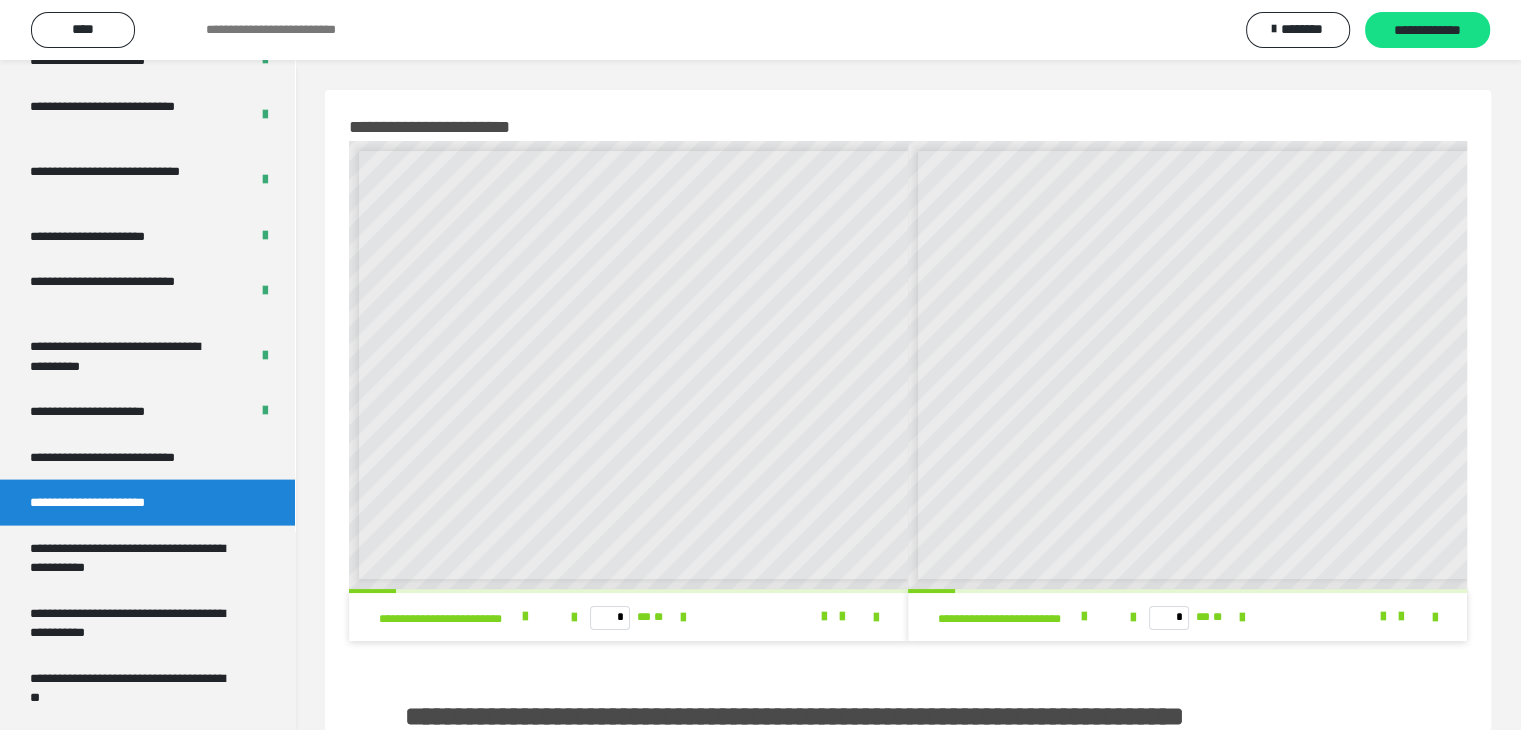 scroll, scrollTop: 8, scrollLeft: 0, axis: vertical 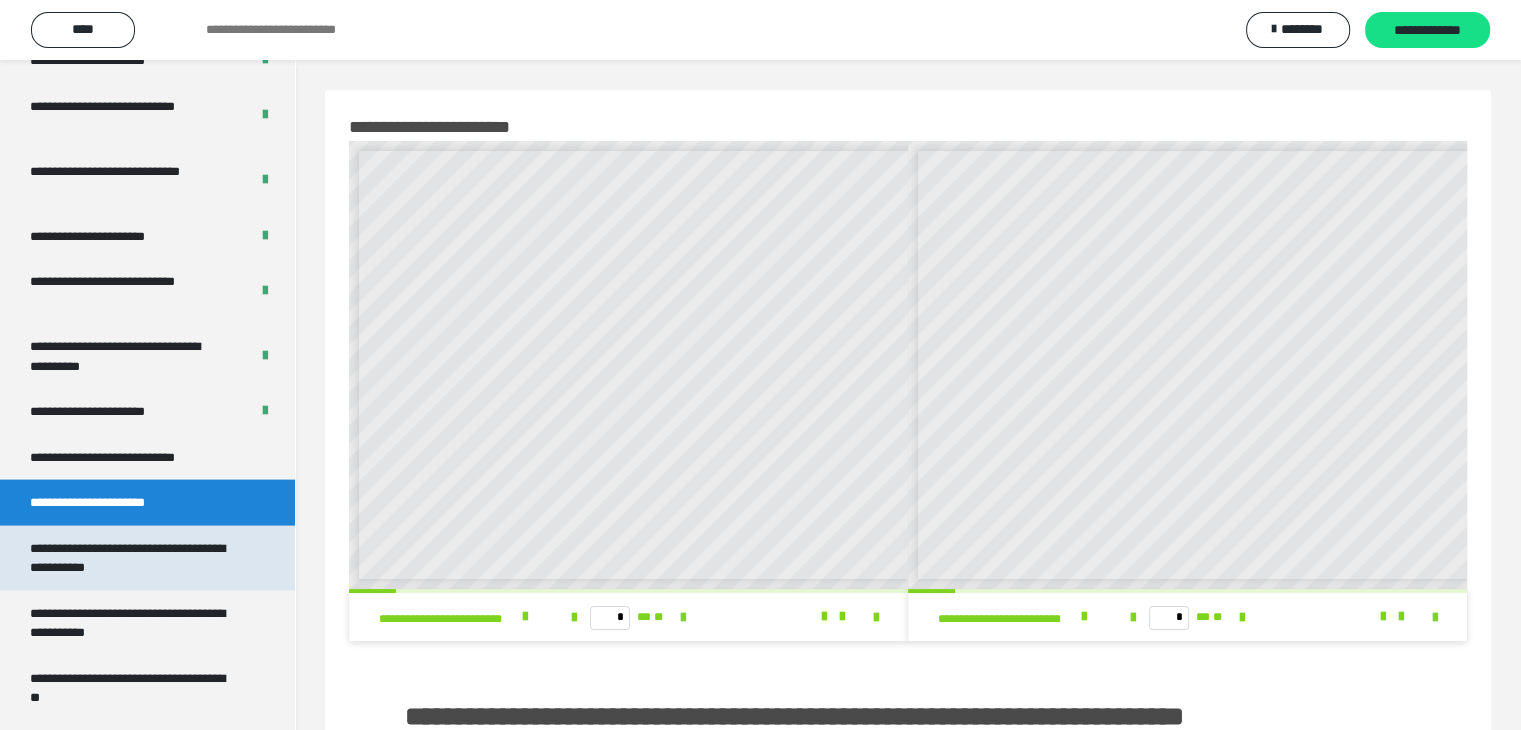 click on "**********" at bounding box center (132, 558) 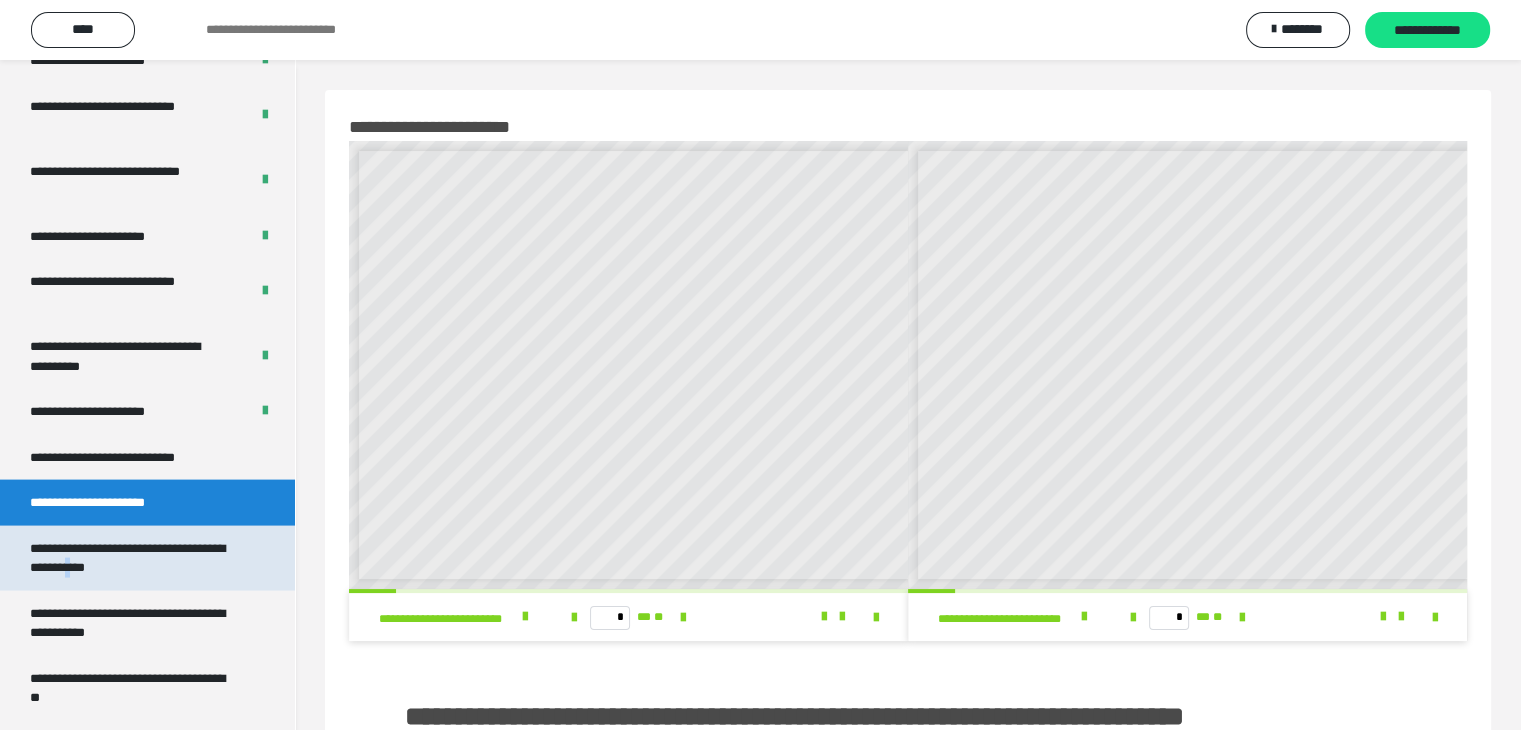 click on "**********" at bounding box center [132, 558] 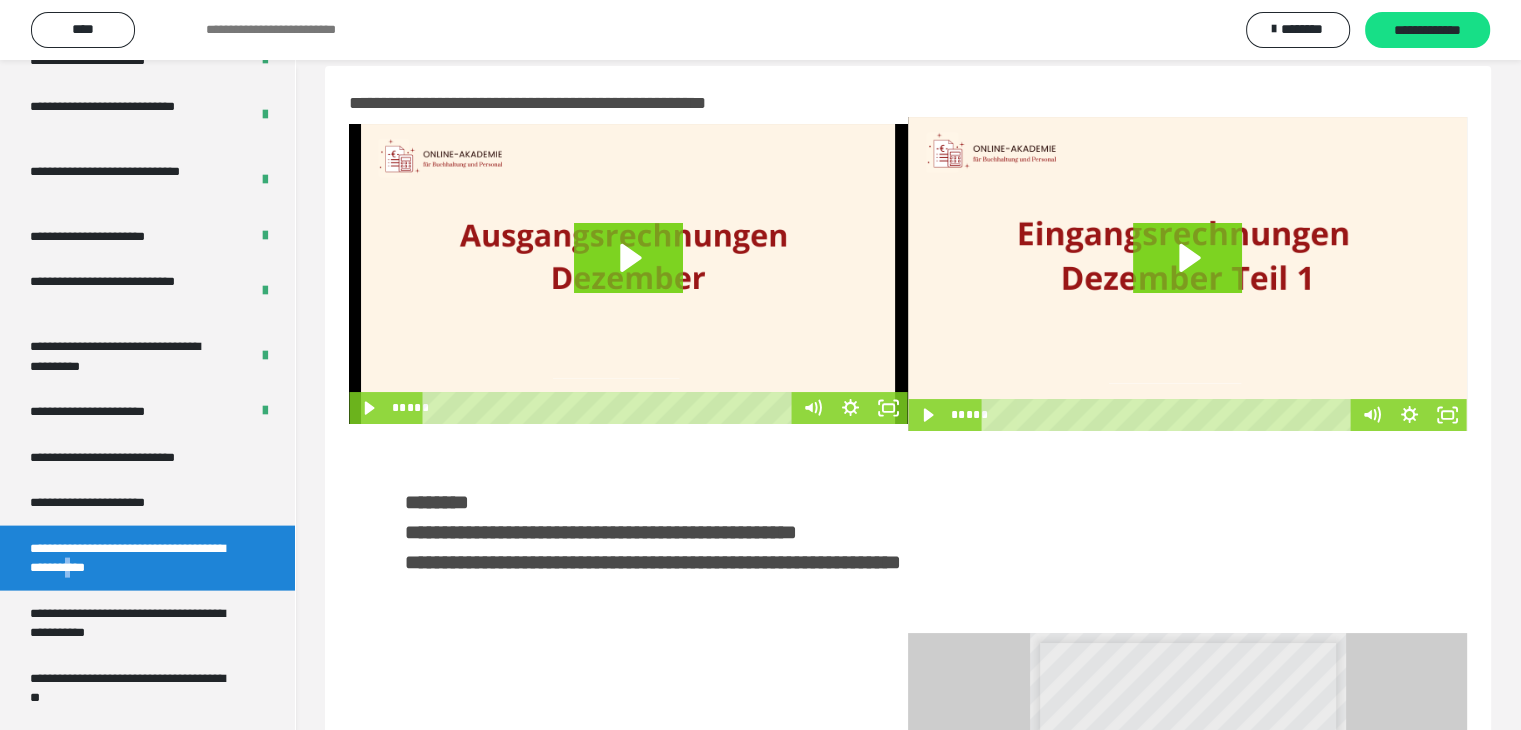 scroll, scrollTop: 0, scrollLeft: 0, axis: both 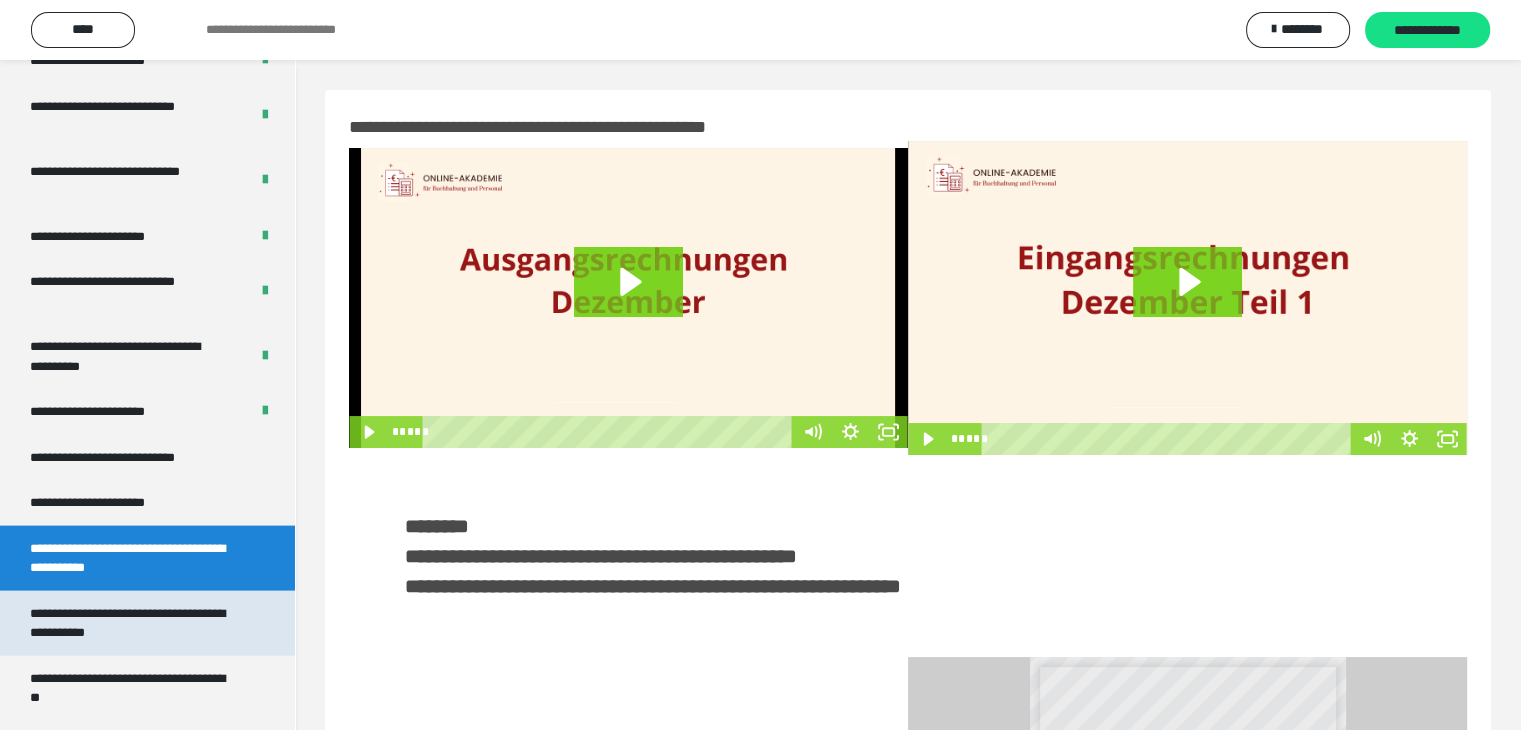 click on "**********" at bounding box center (132, 623) 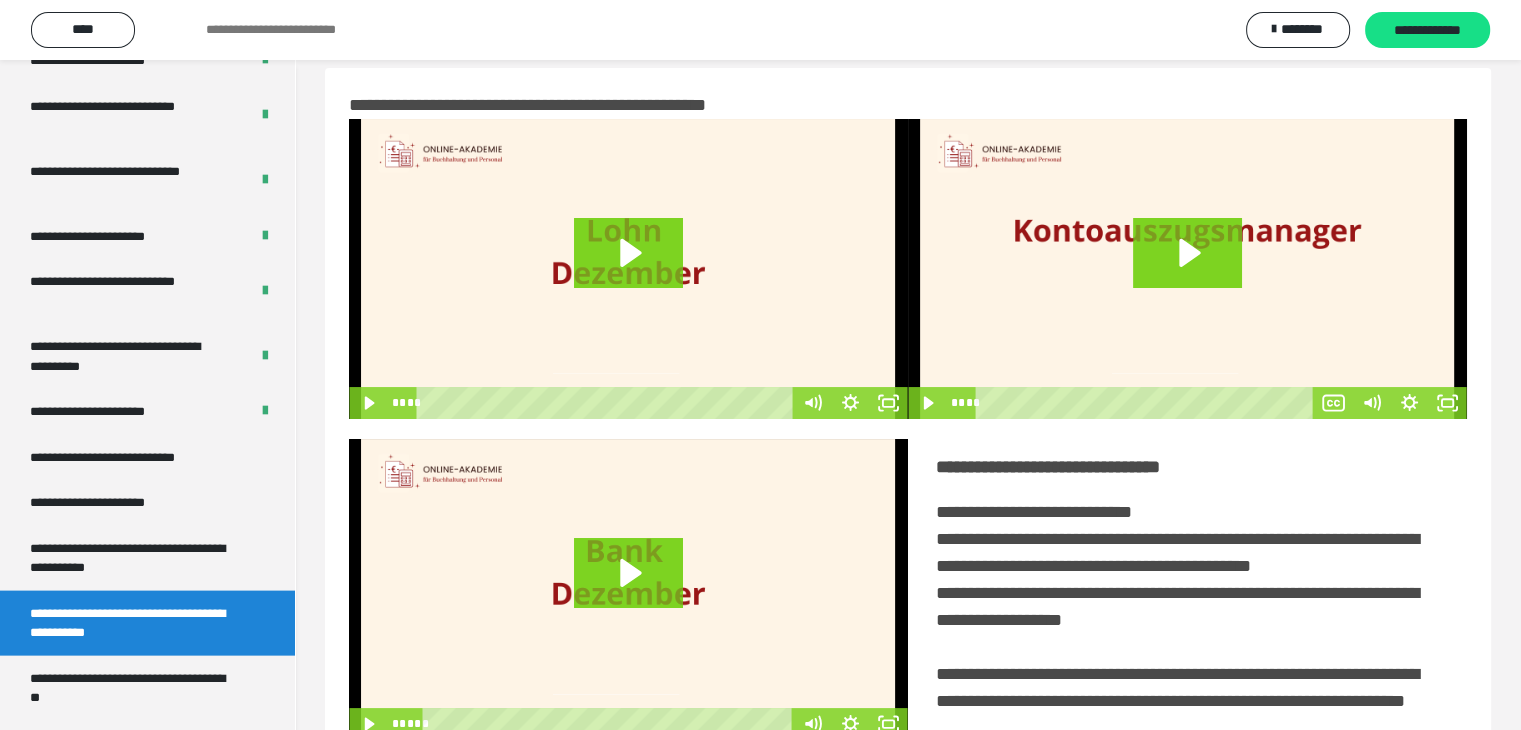 scroll, scrollTop: 0, scrollLeft: 0, axis: both 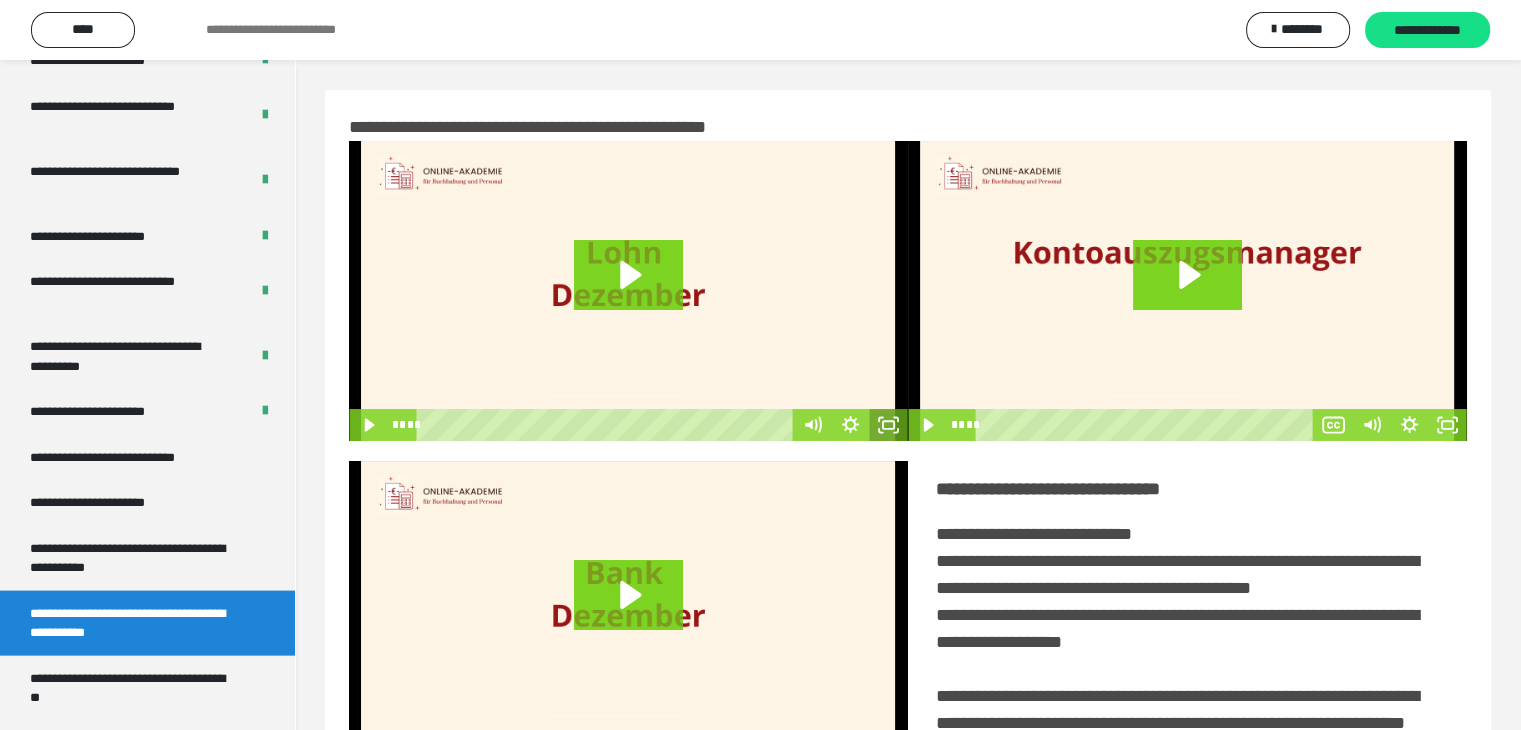 click 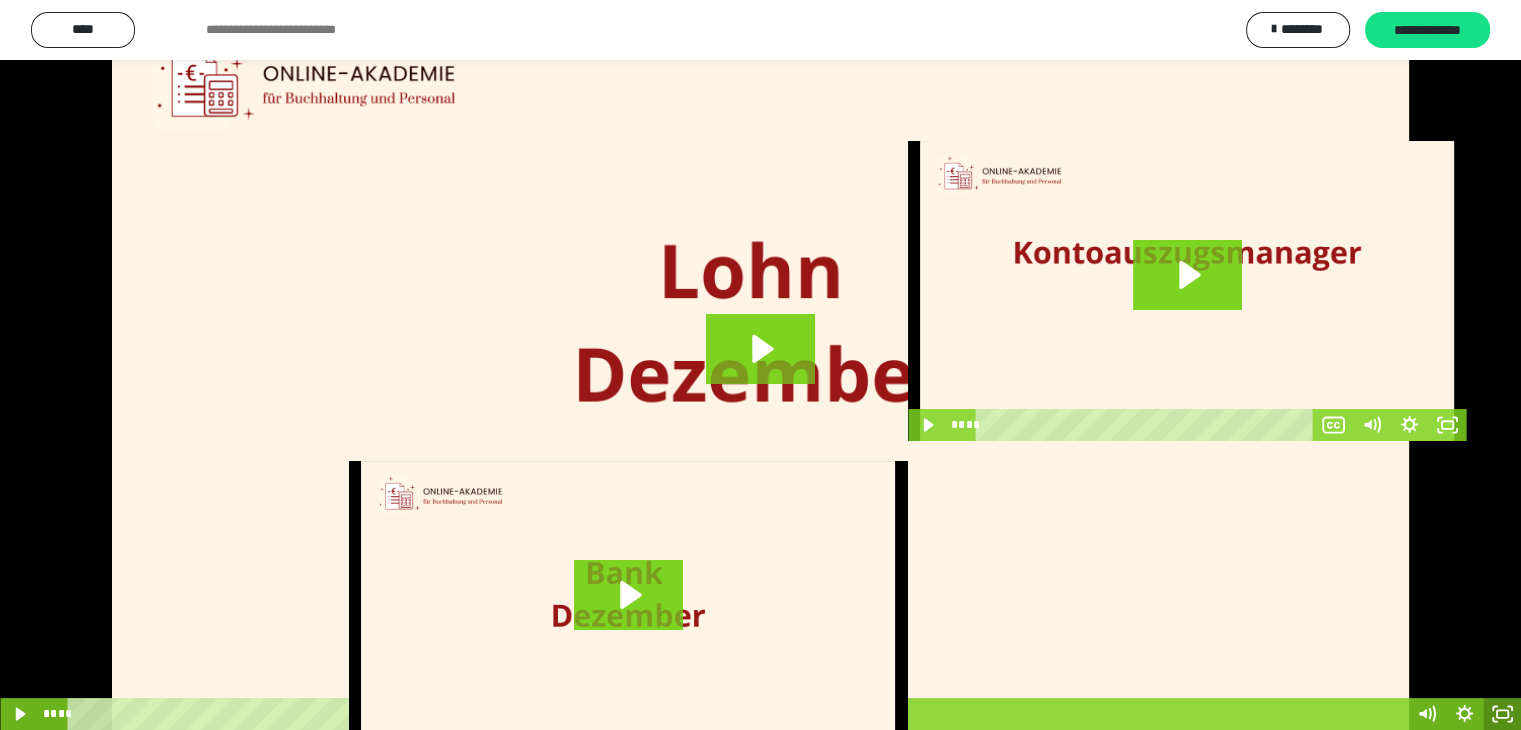 click at bounding box center [760, 365] 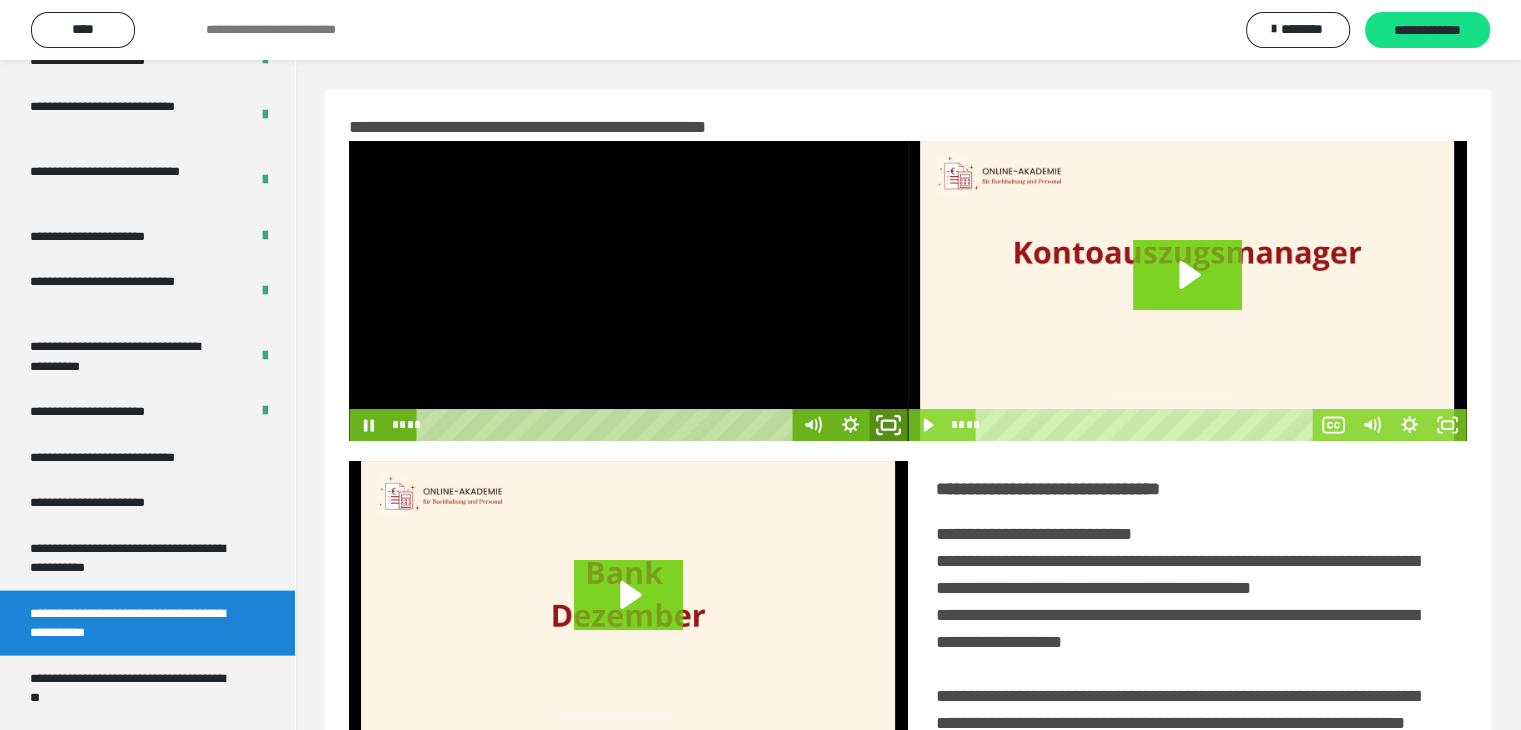 click 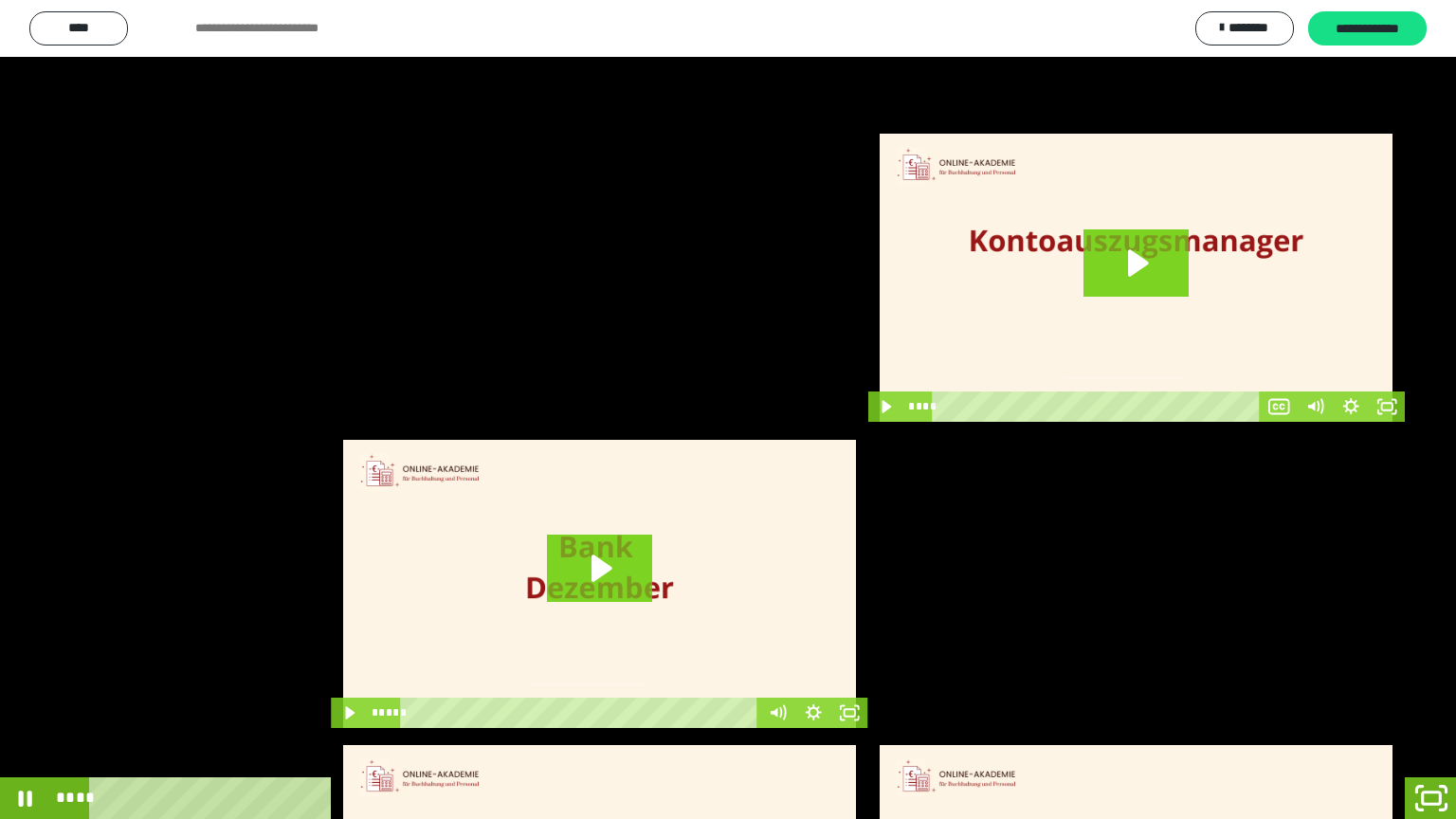 click on "**** ****" at bounding box center [679, 798] 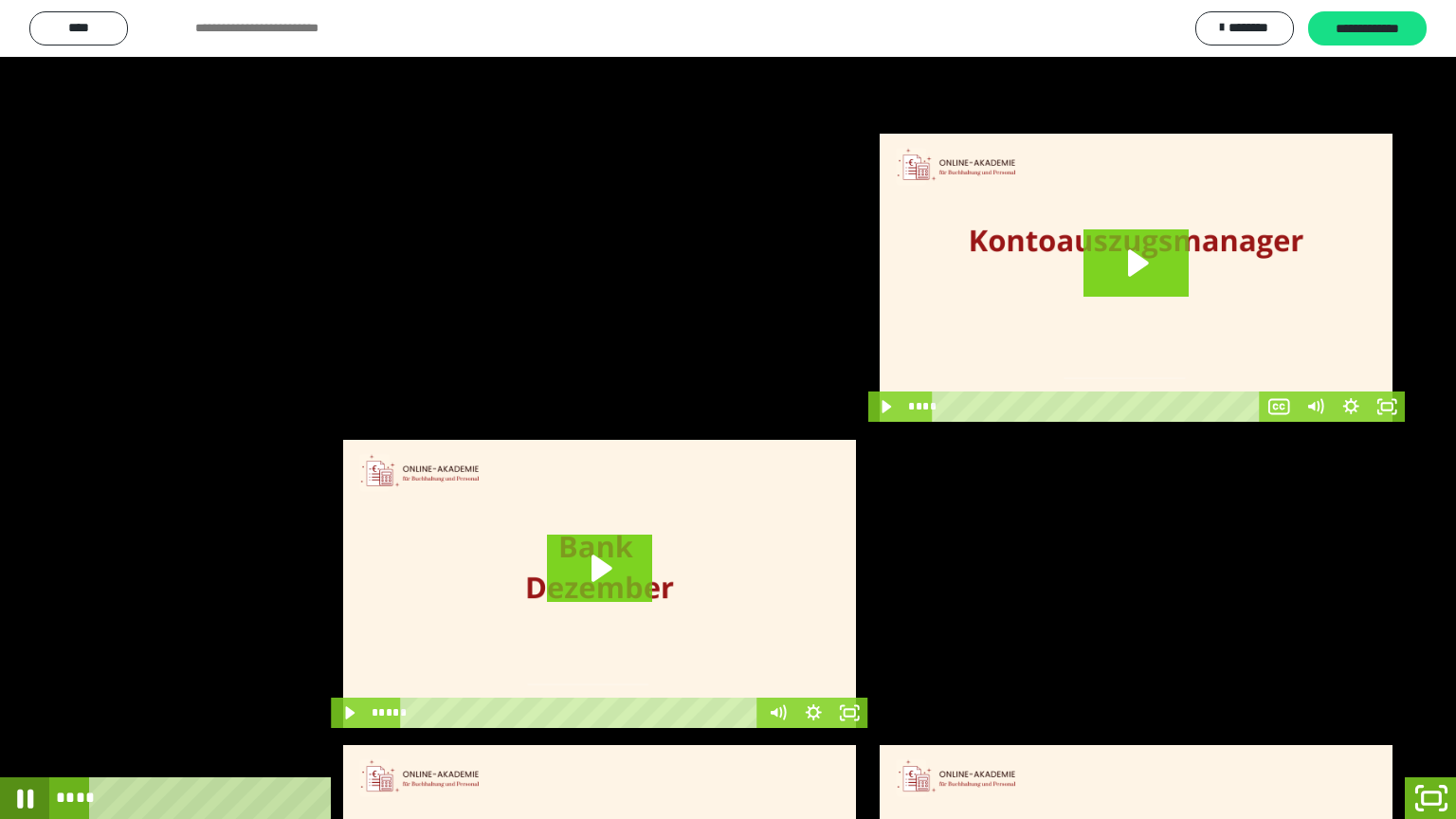 click 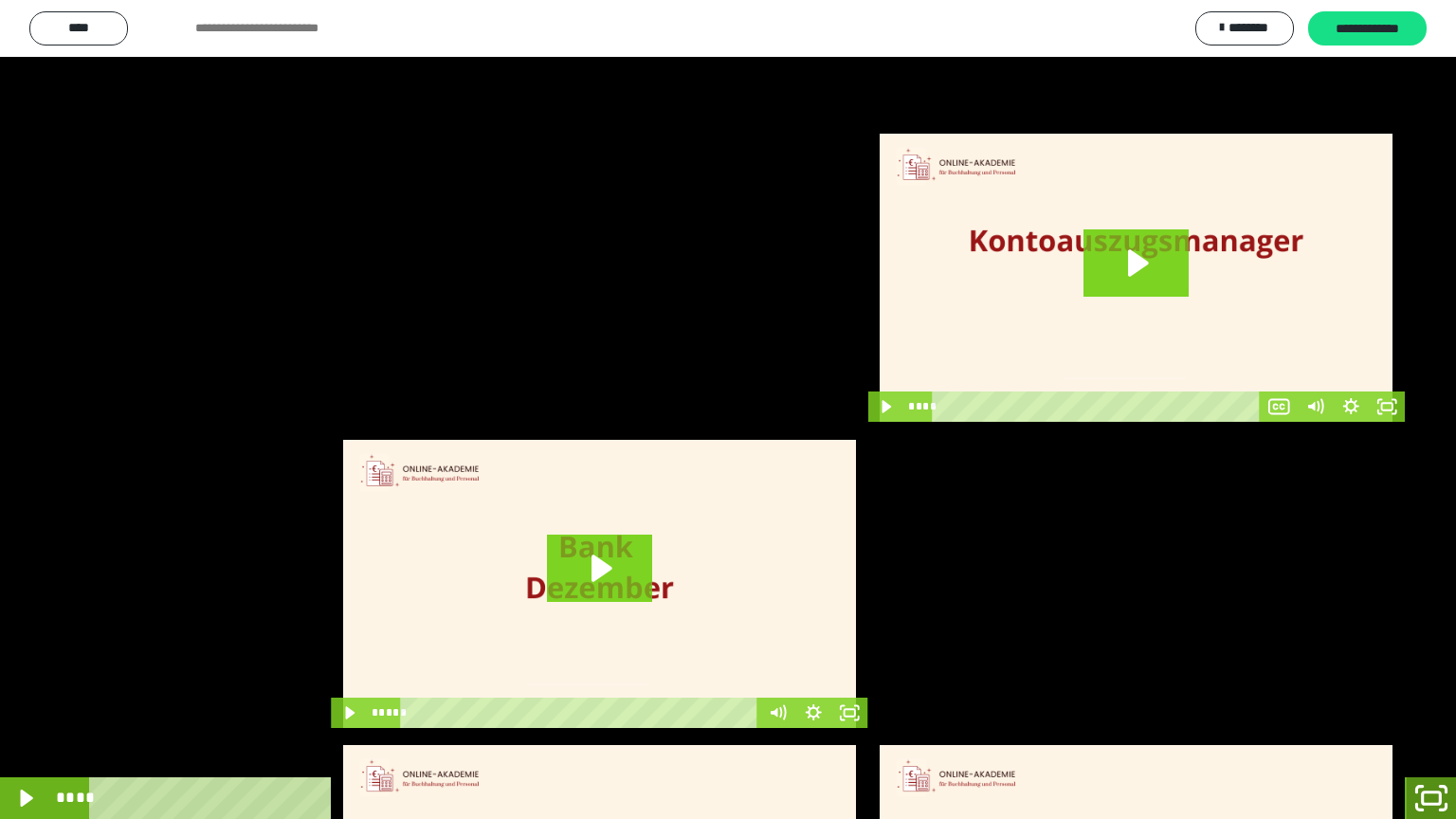type 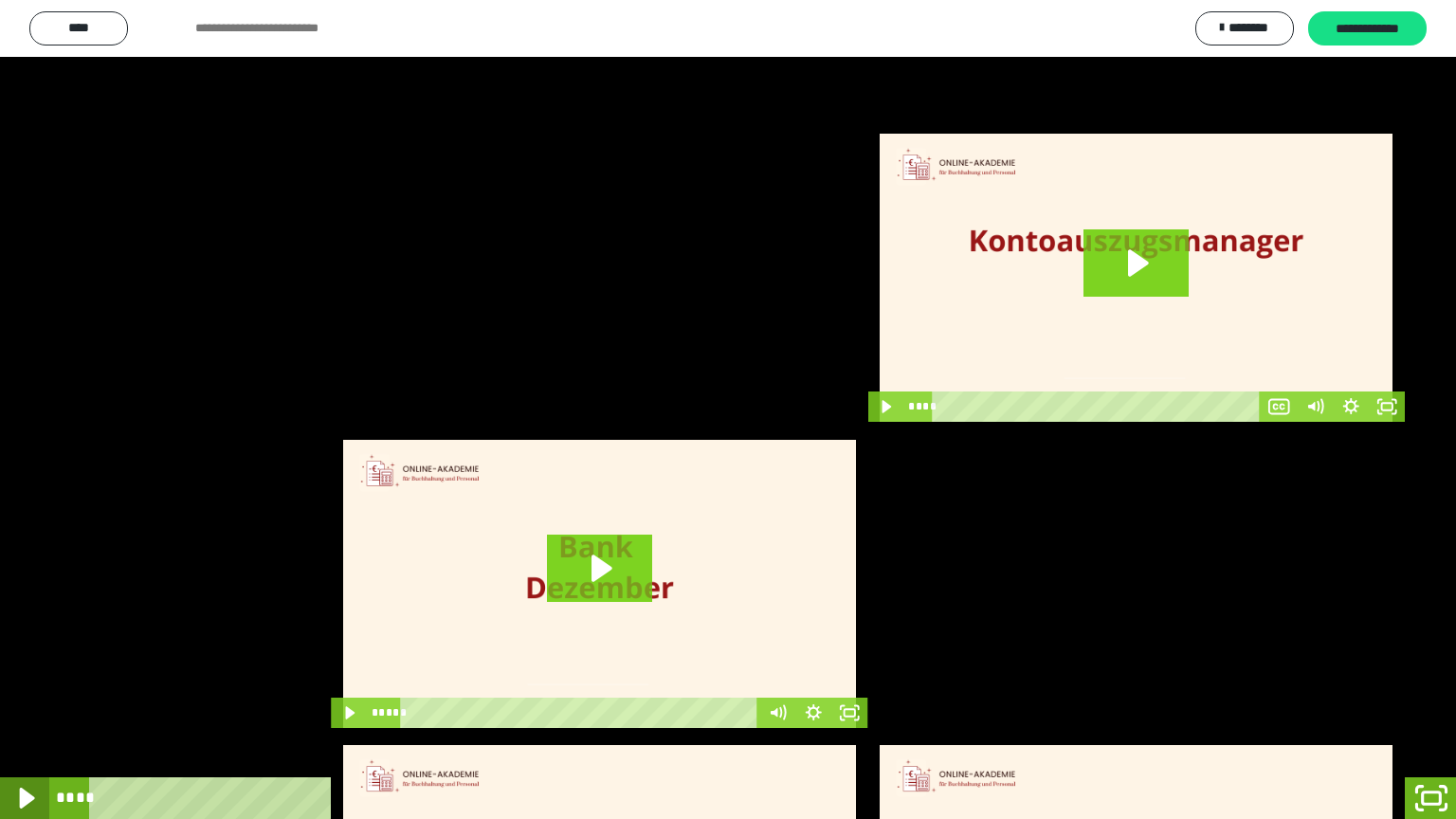 click 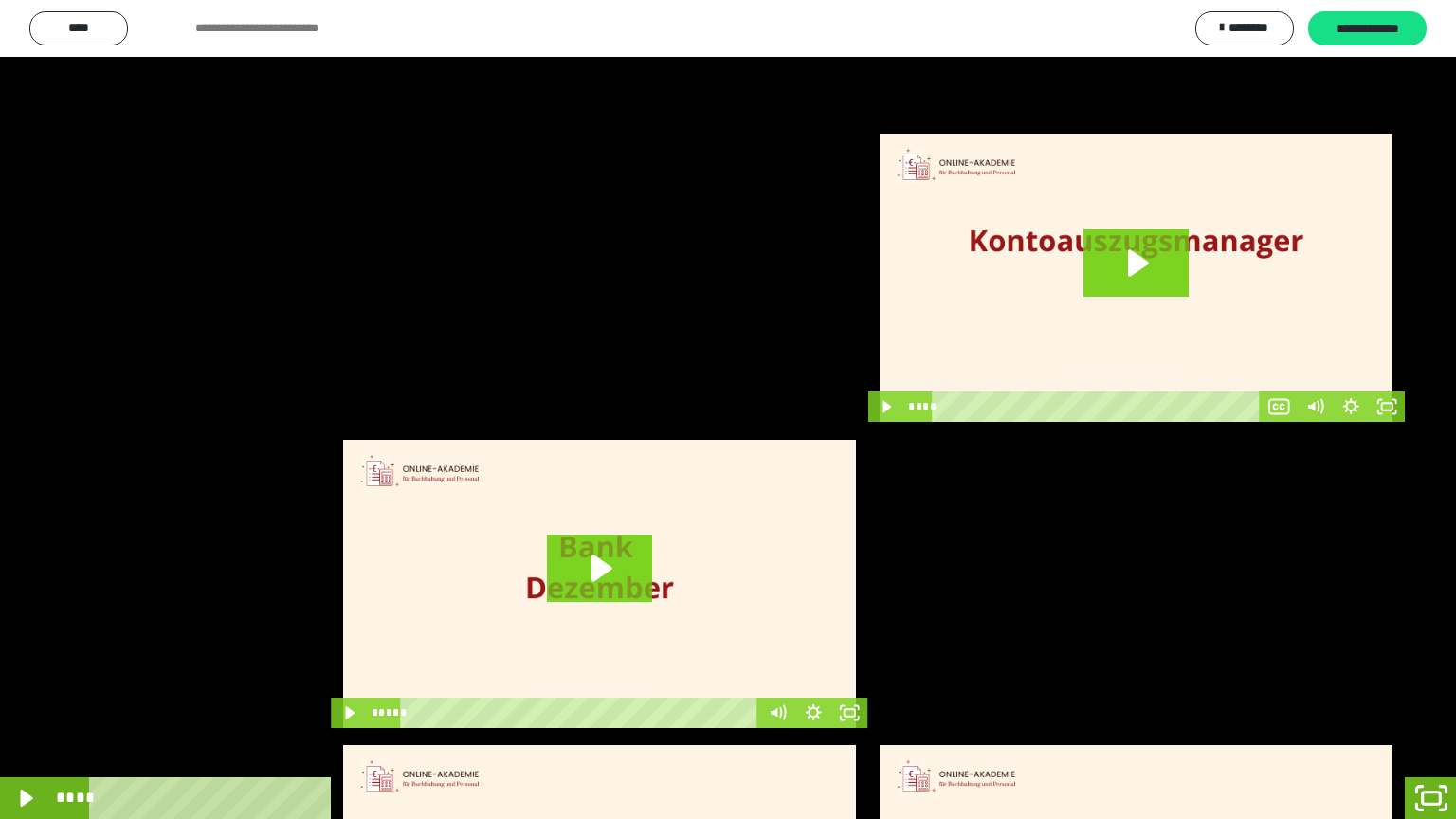 click at bounding box center (728, 410) 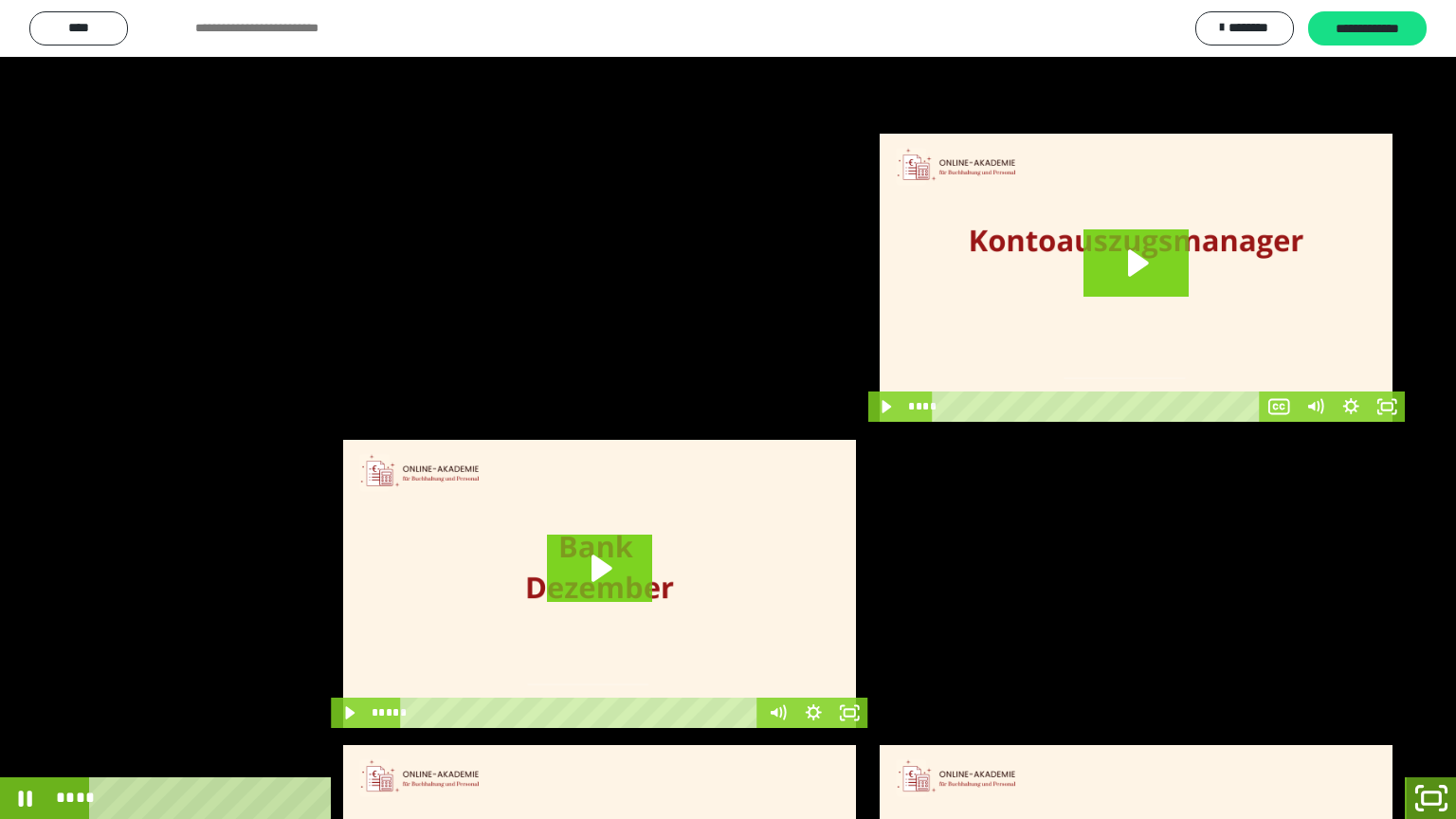 drag, startPoint x: 1441, startPoint y: 794, endPoint x: 1416, endPoint y: 482, distance: 313 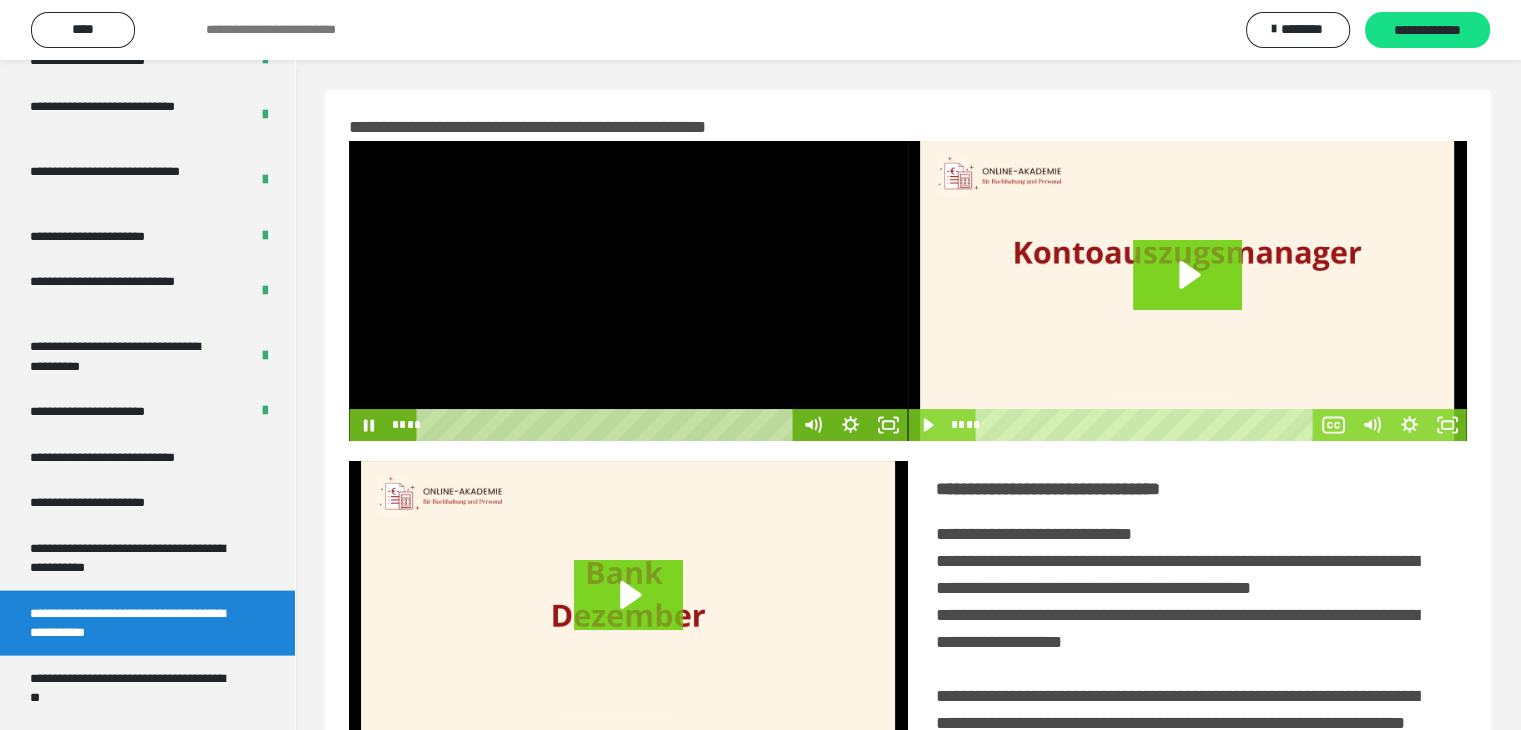 click at bounding box center (628, 291) 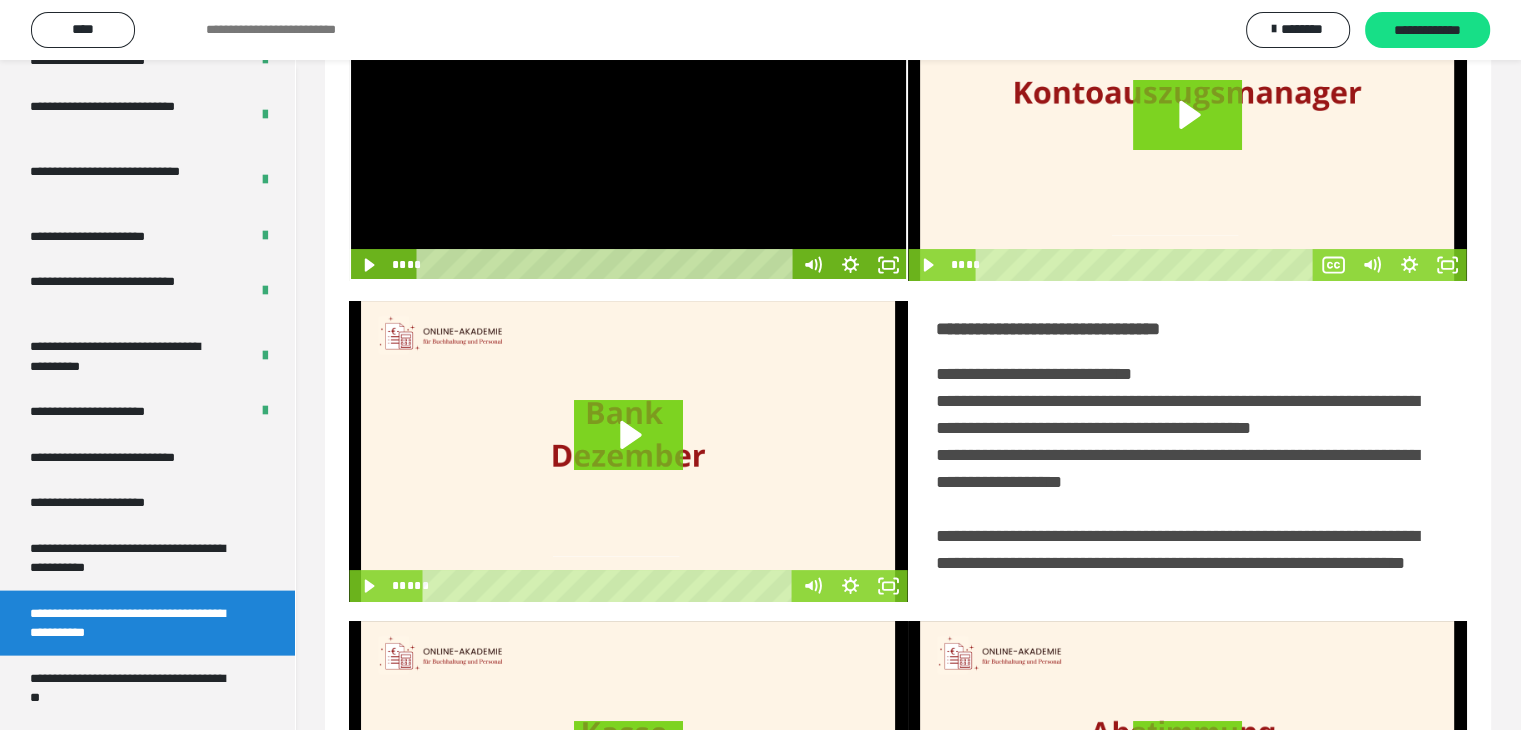 scroll, scrollTop: 60, scrollLeft: 0, axis: vertical 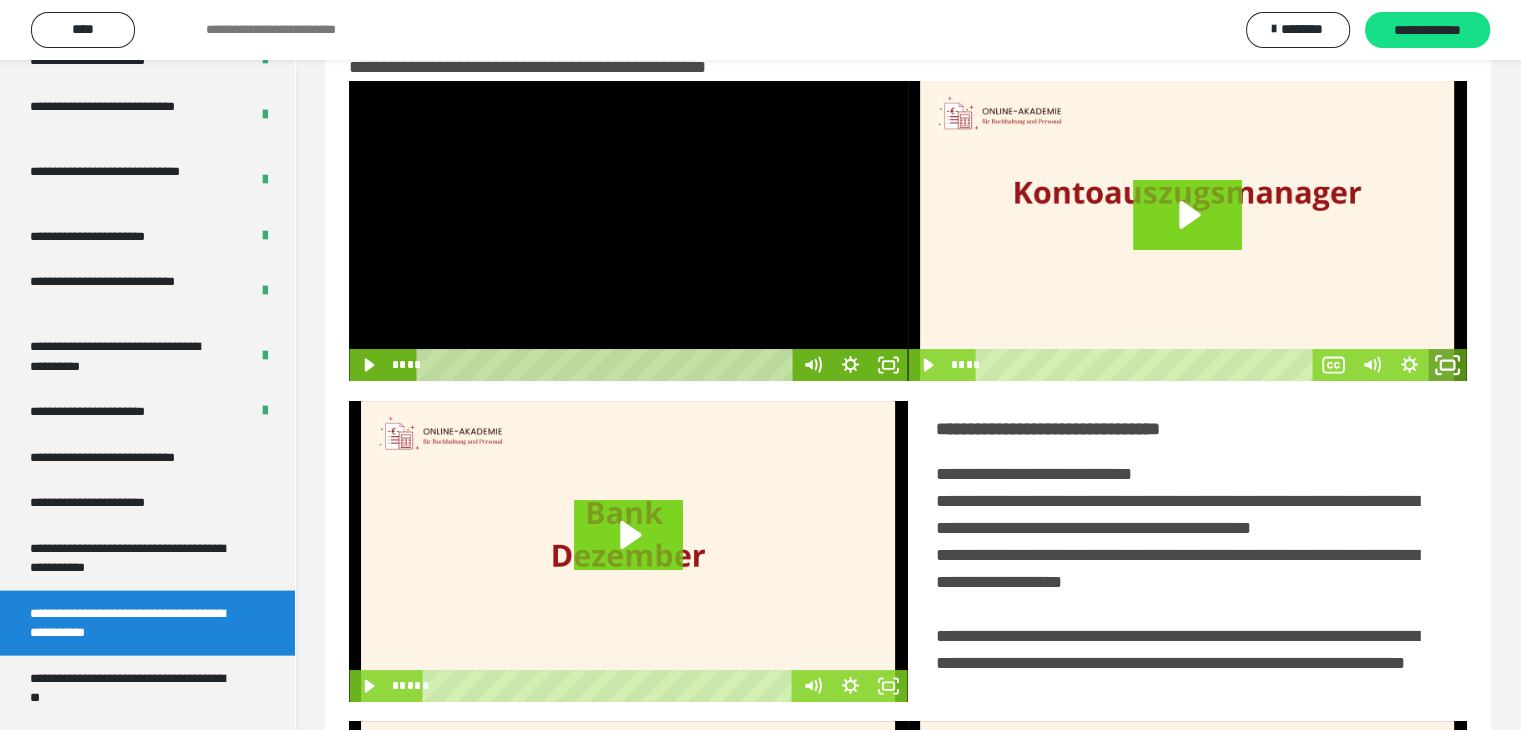 click 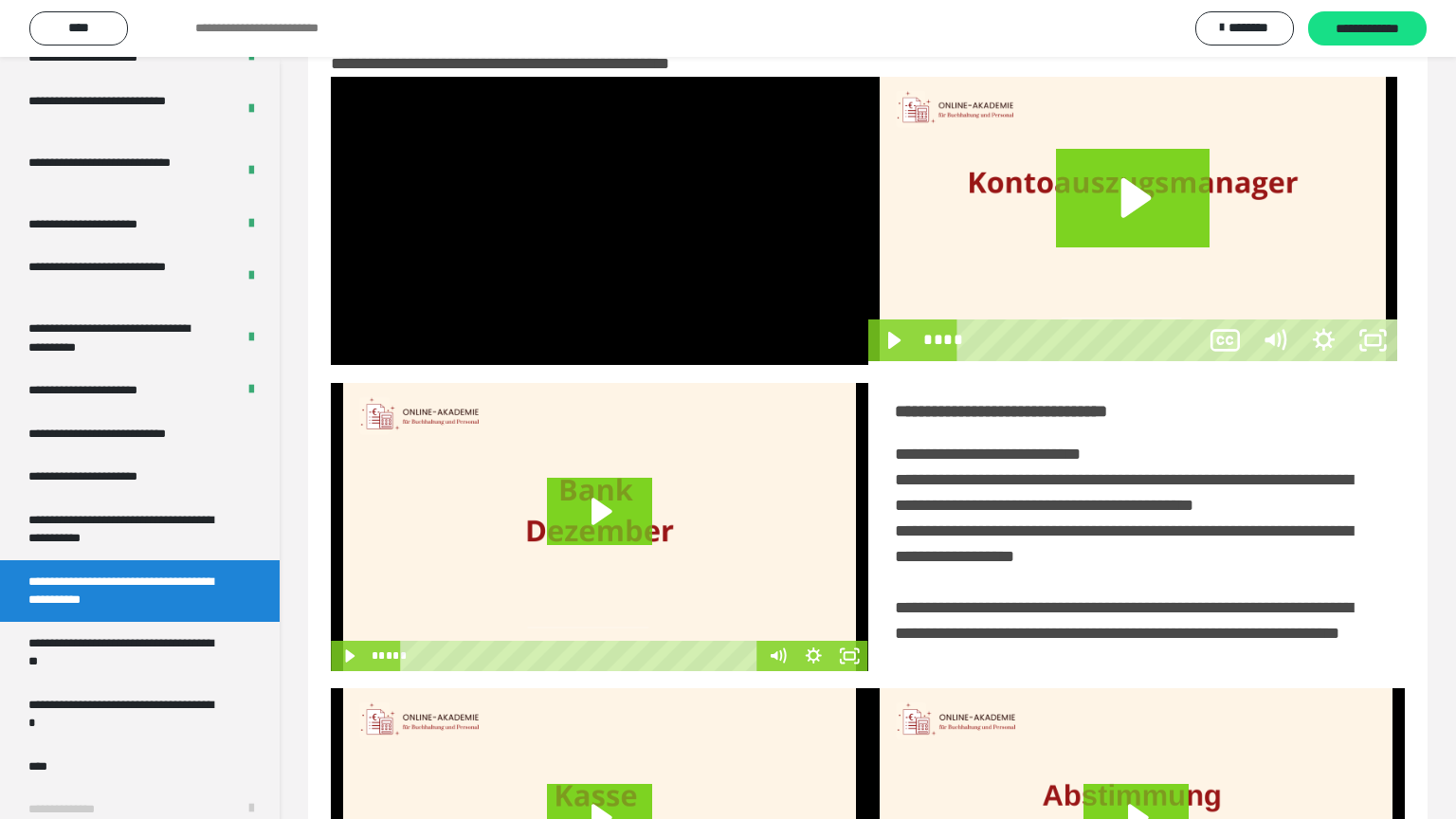 type 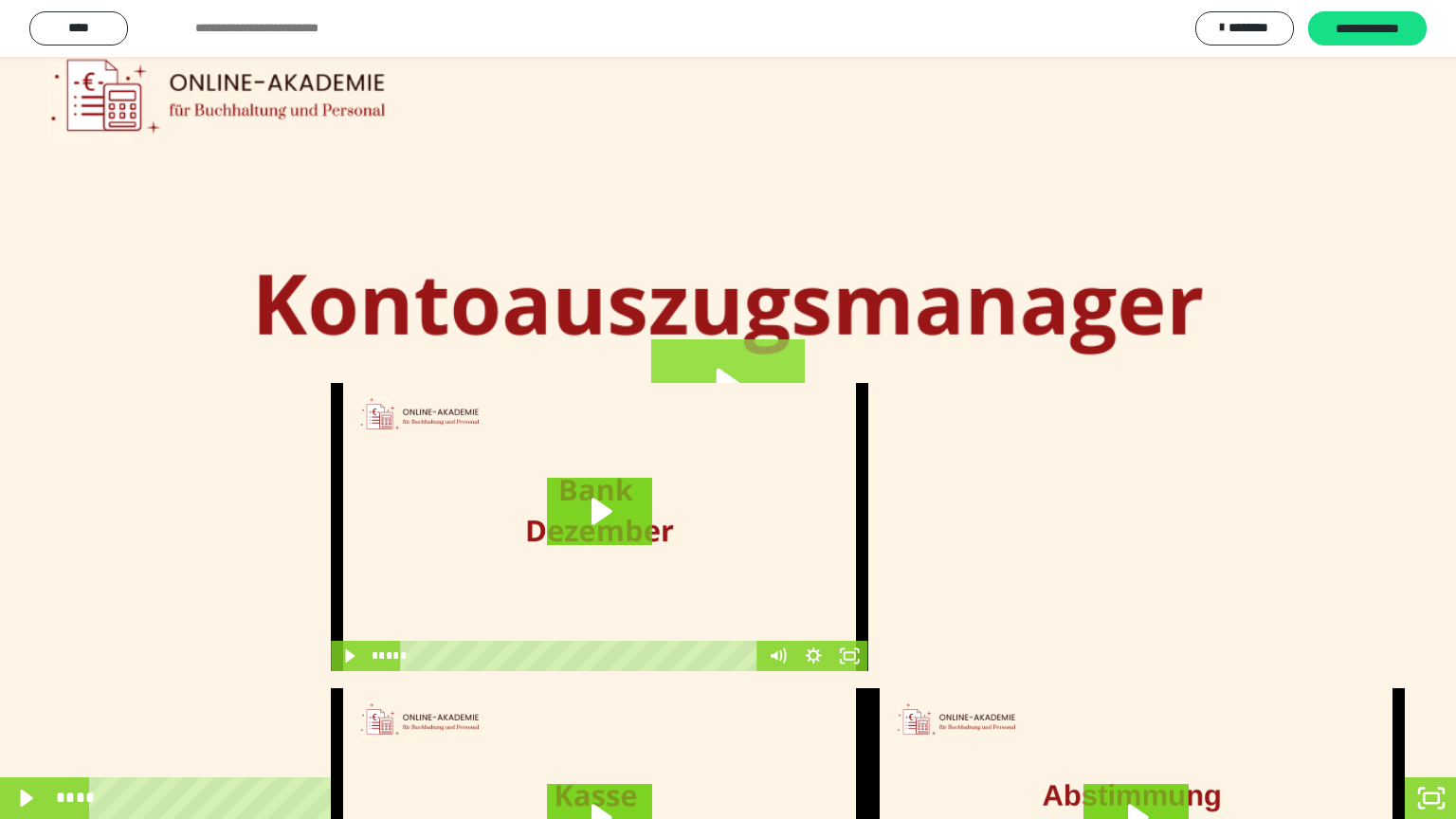 click 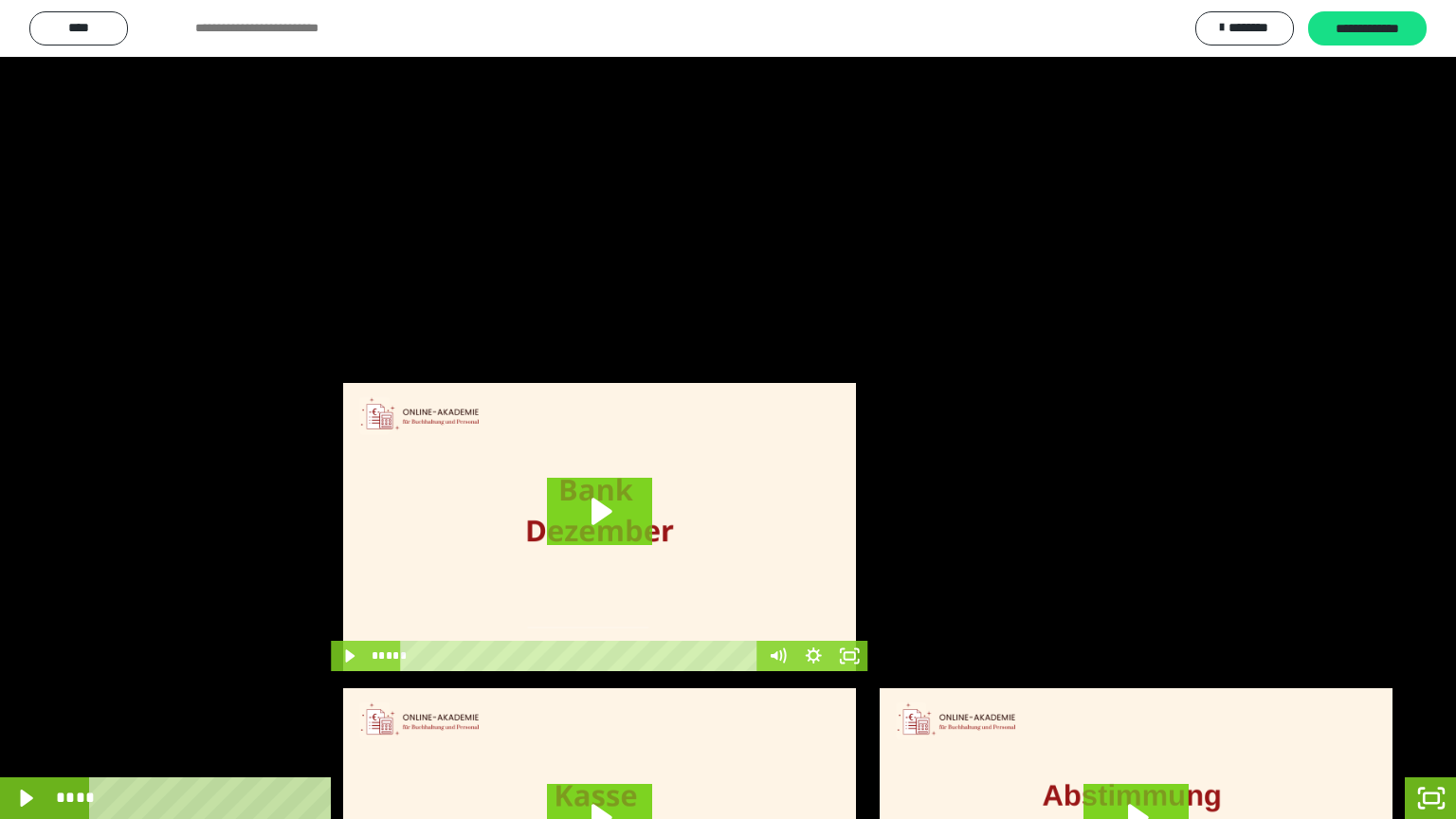 drag, startPoint x: 1246, startPoint y: 799, endPoint x: 13, endPoint y: 693, distance: 1237.548 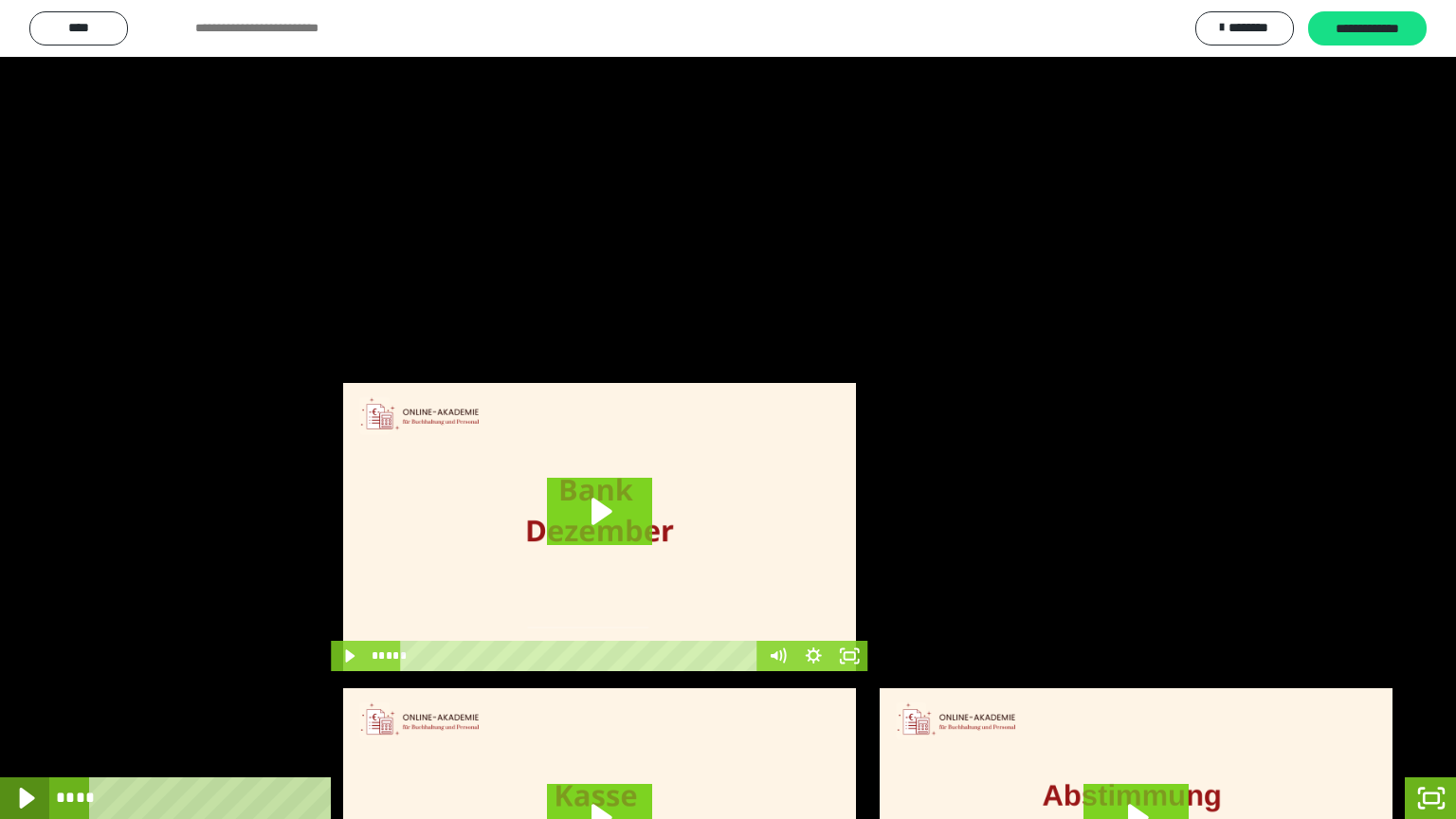 click 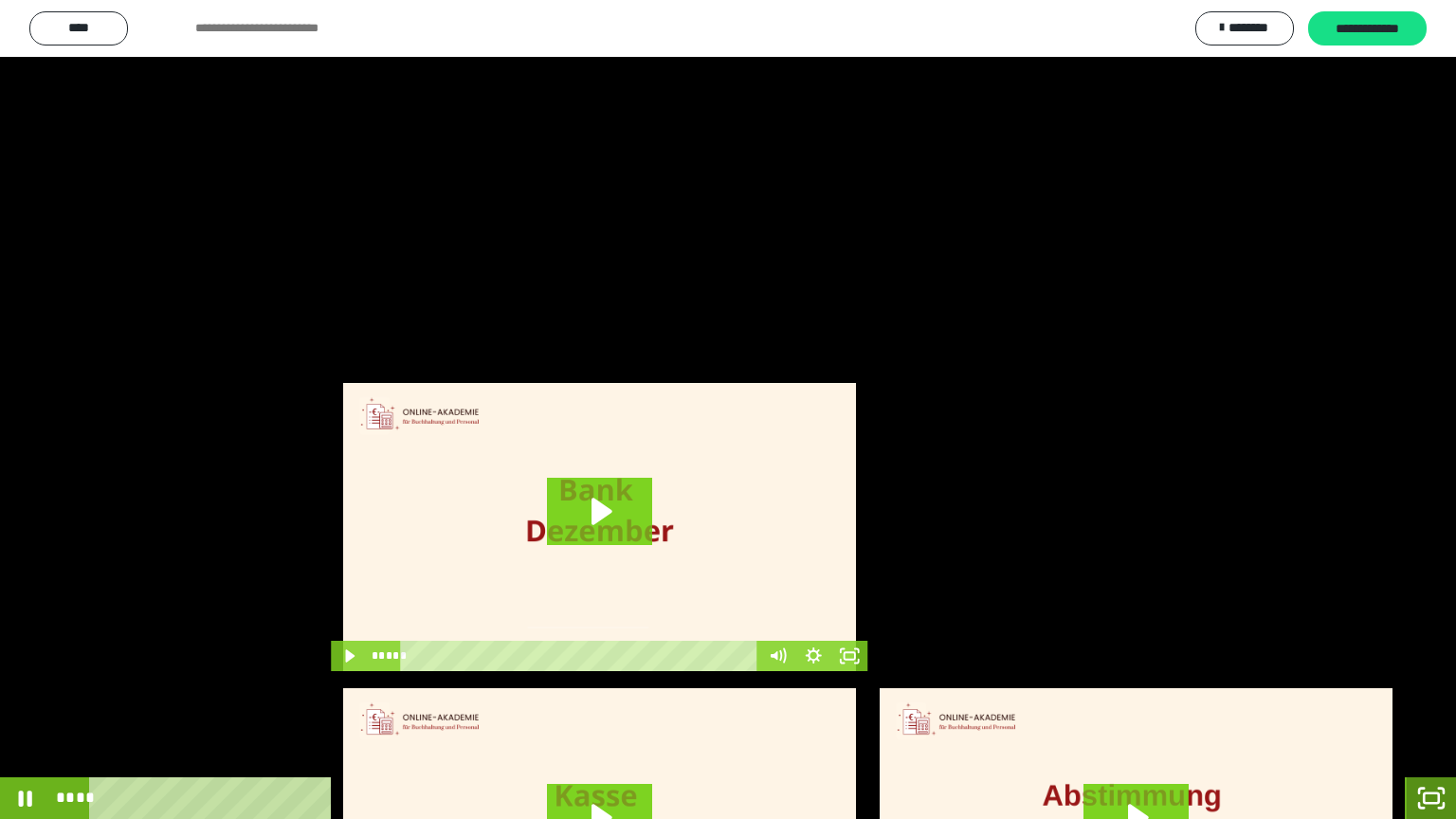 click 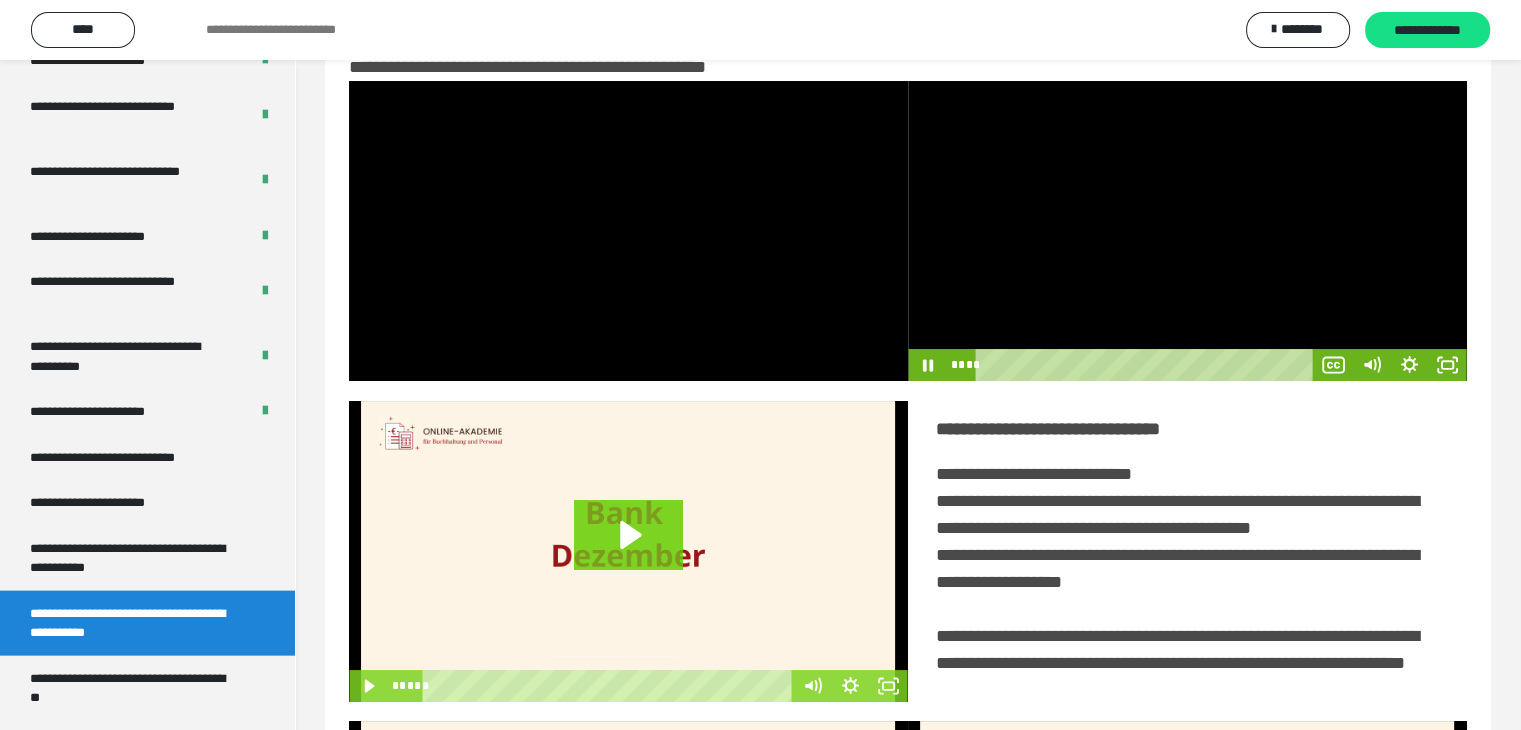 click at bounding box center (1187, 231) 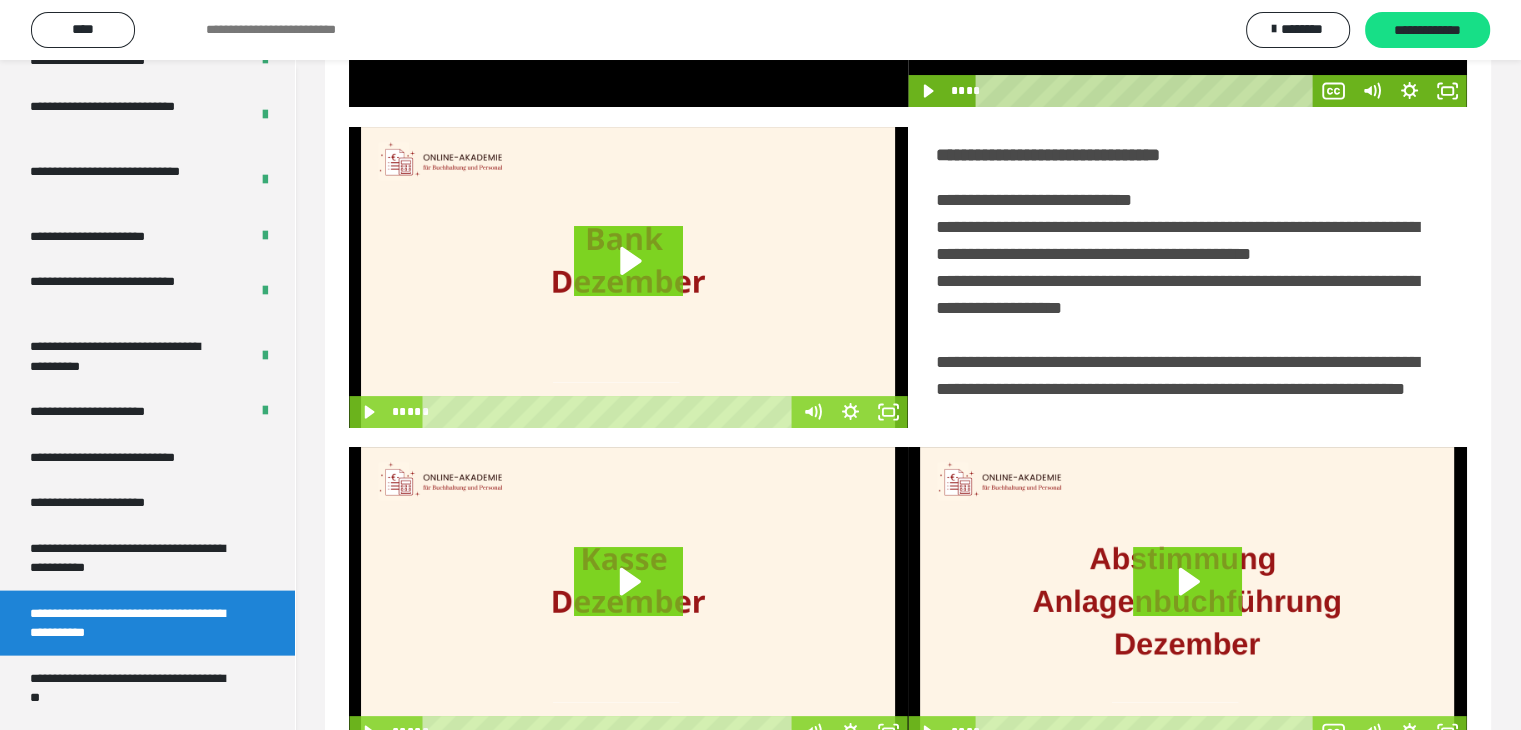 scroll, scrollTop: 300, scrollLeft: 0, axis: vertical 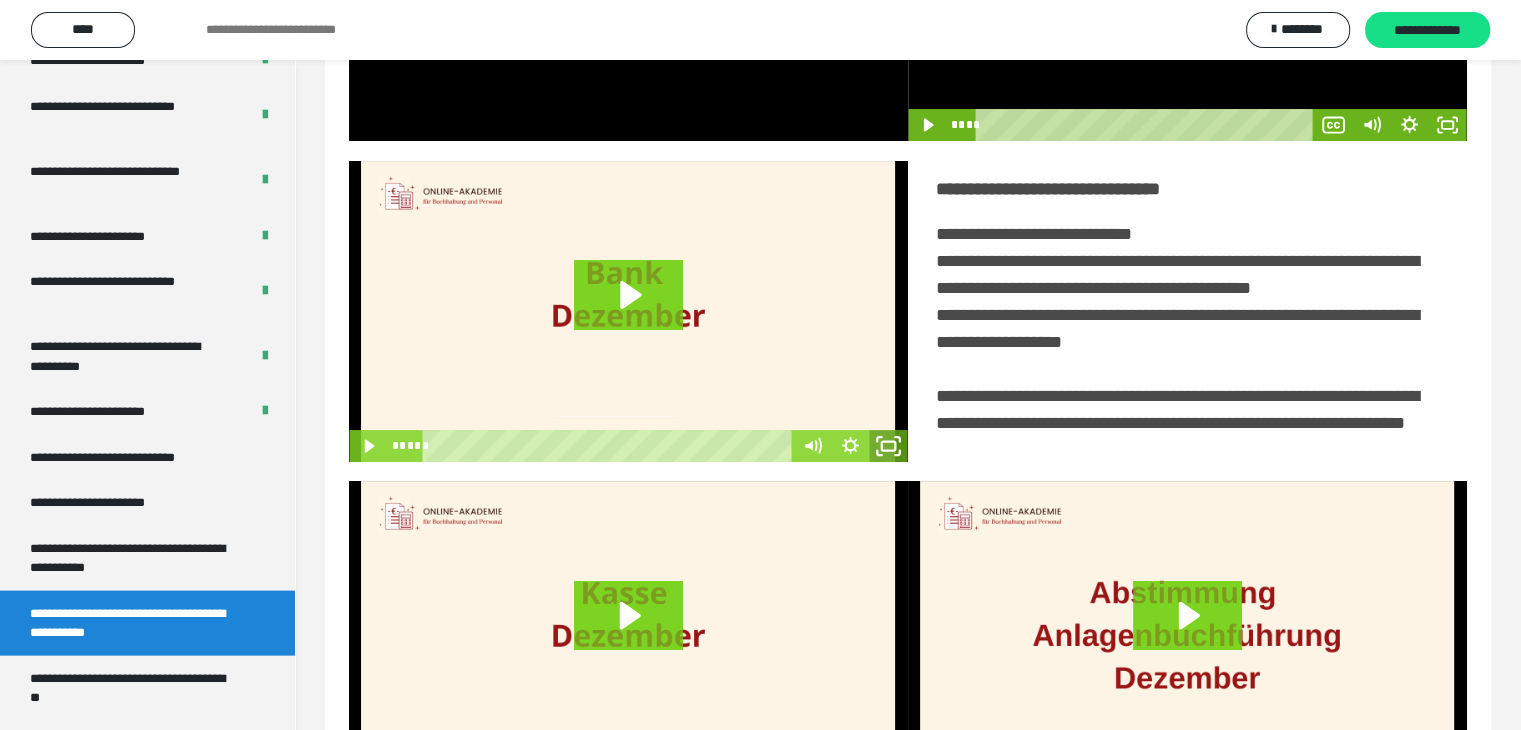 click 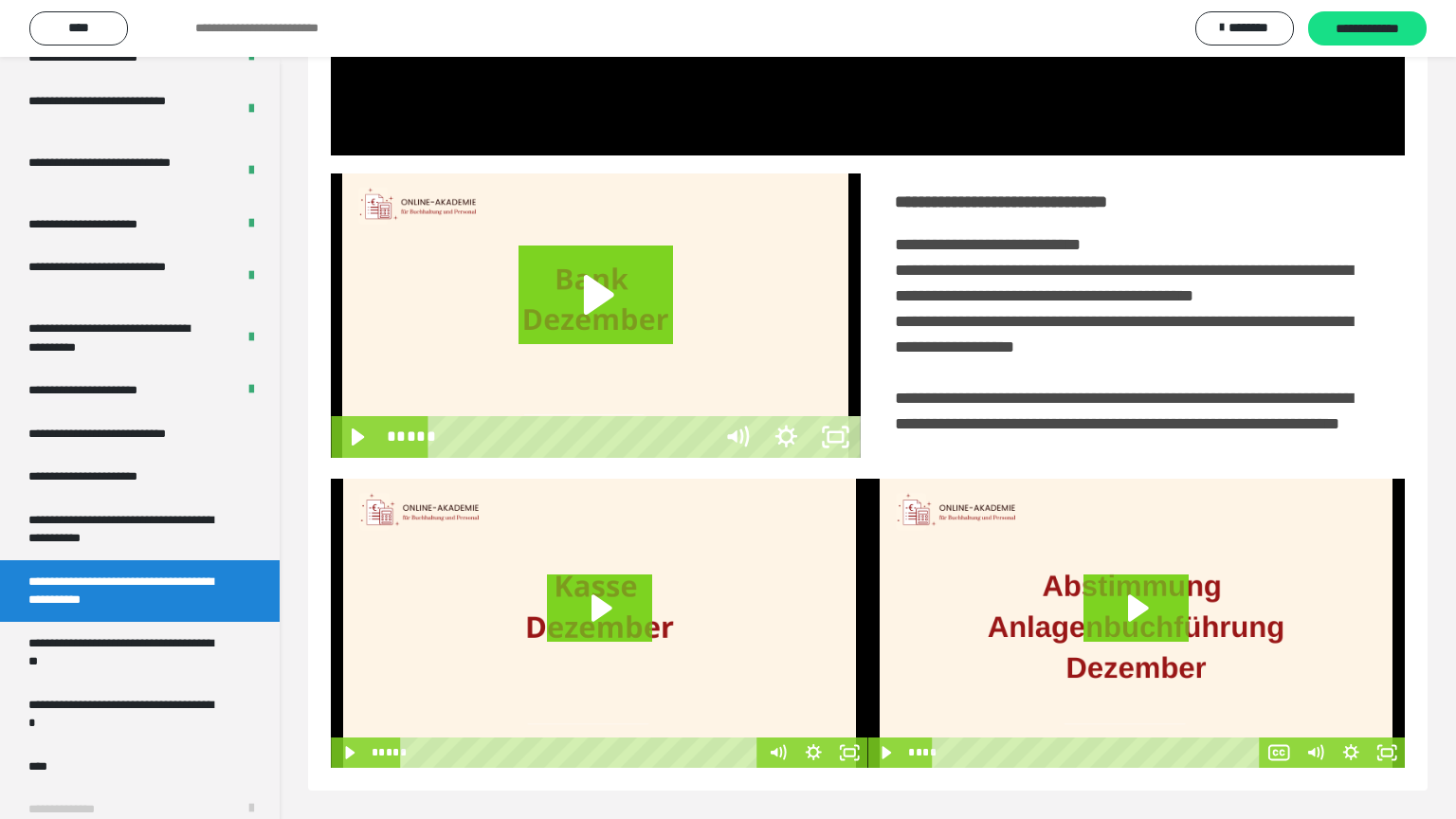type 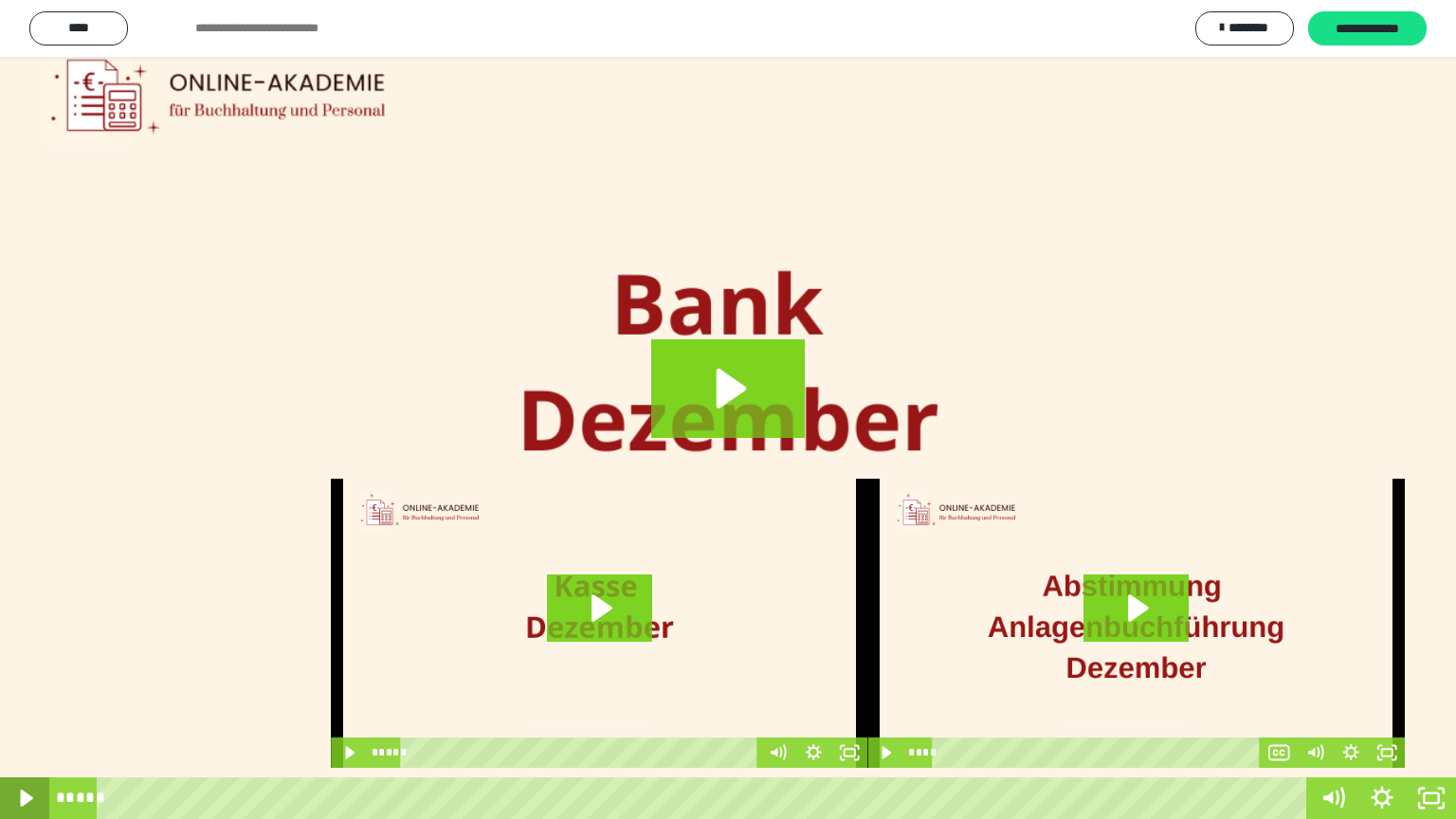 click 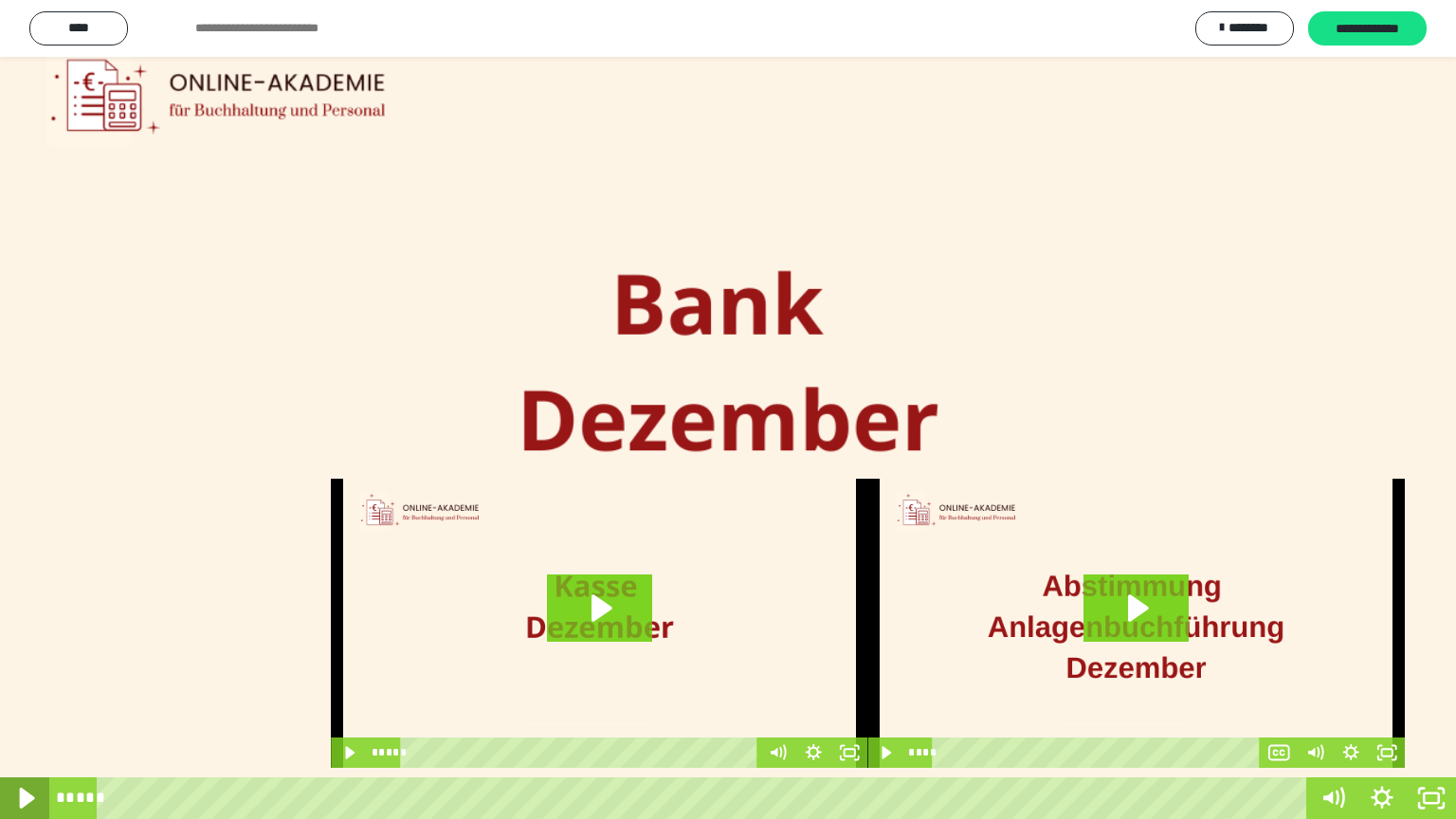 click 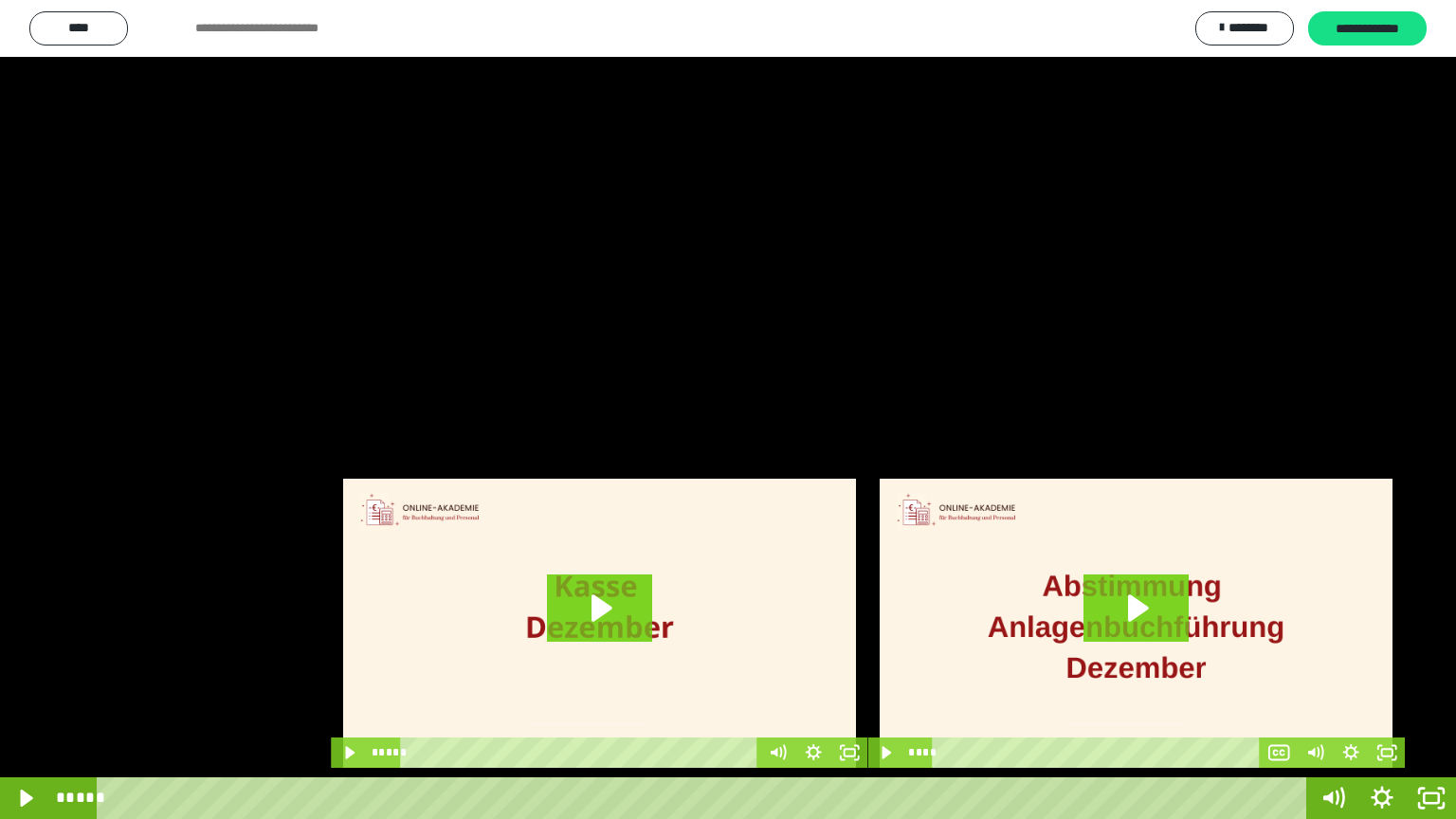 click at bounding box center [728, 410] 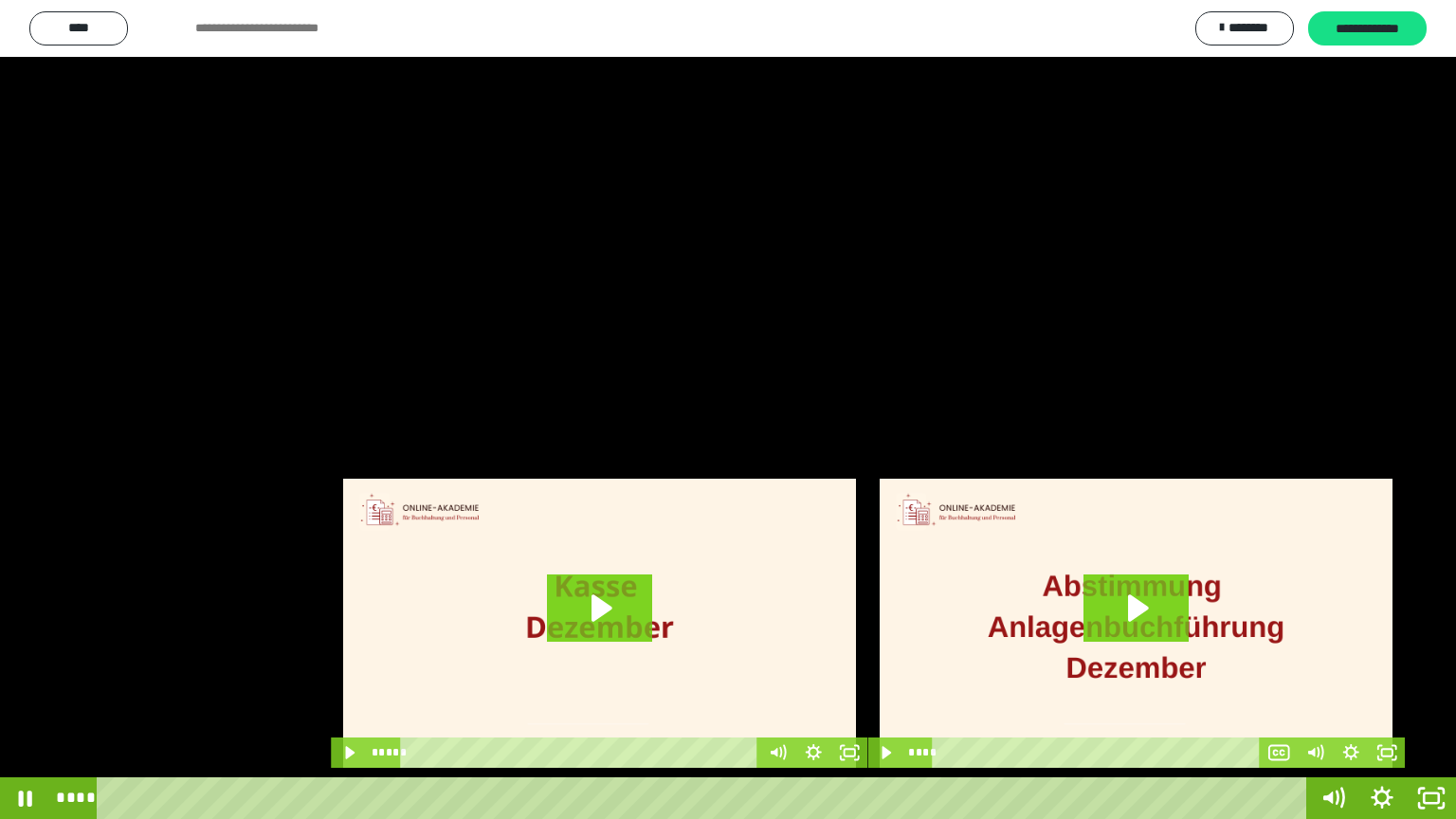 click at bounding box center [728, 410] 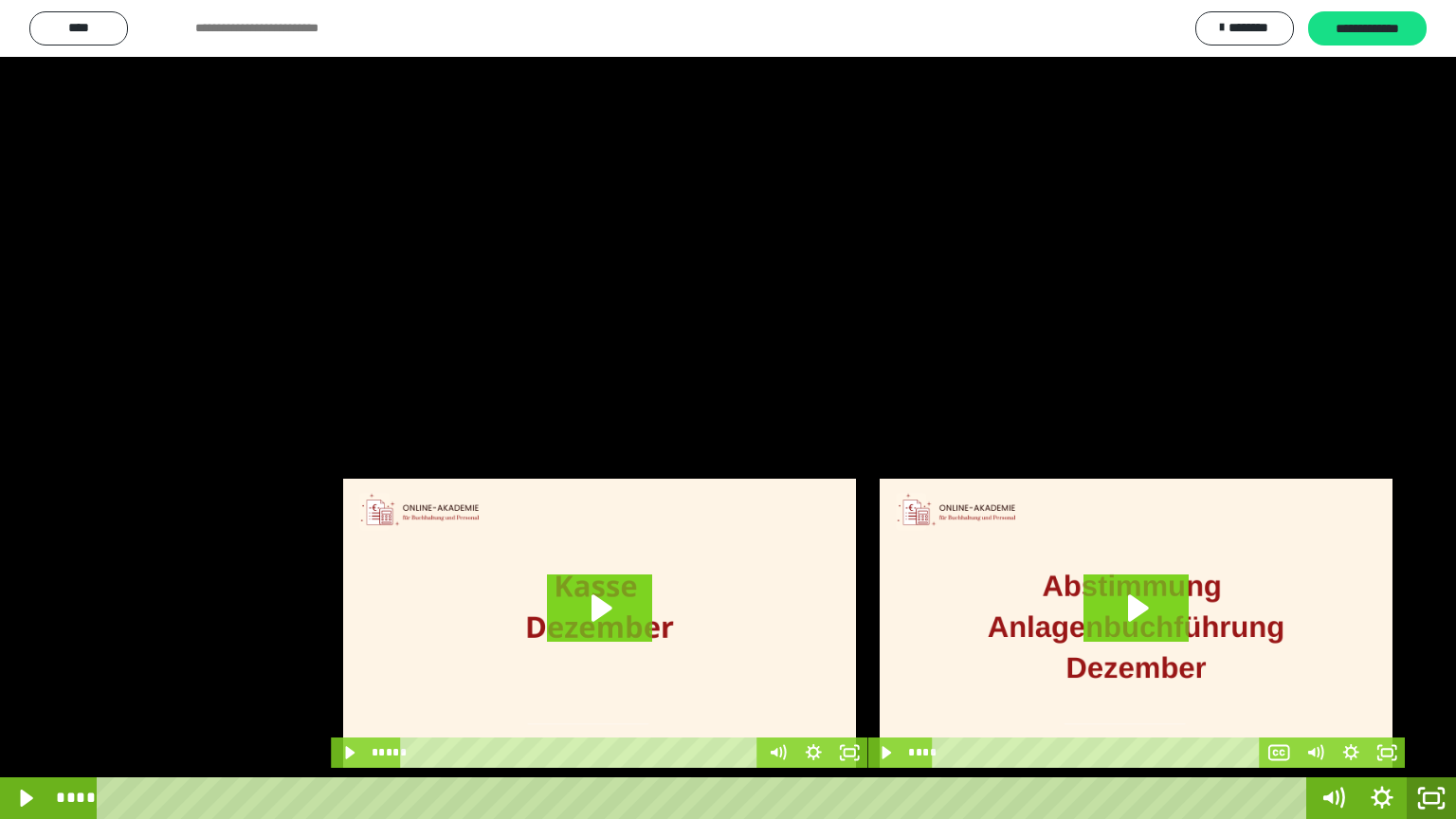 click 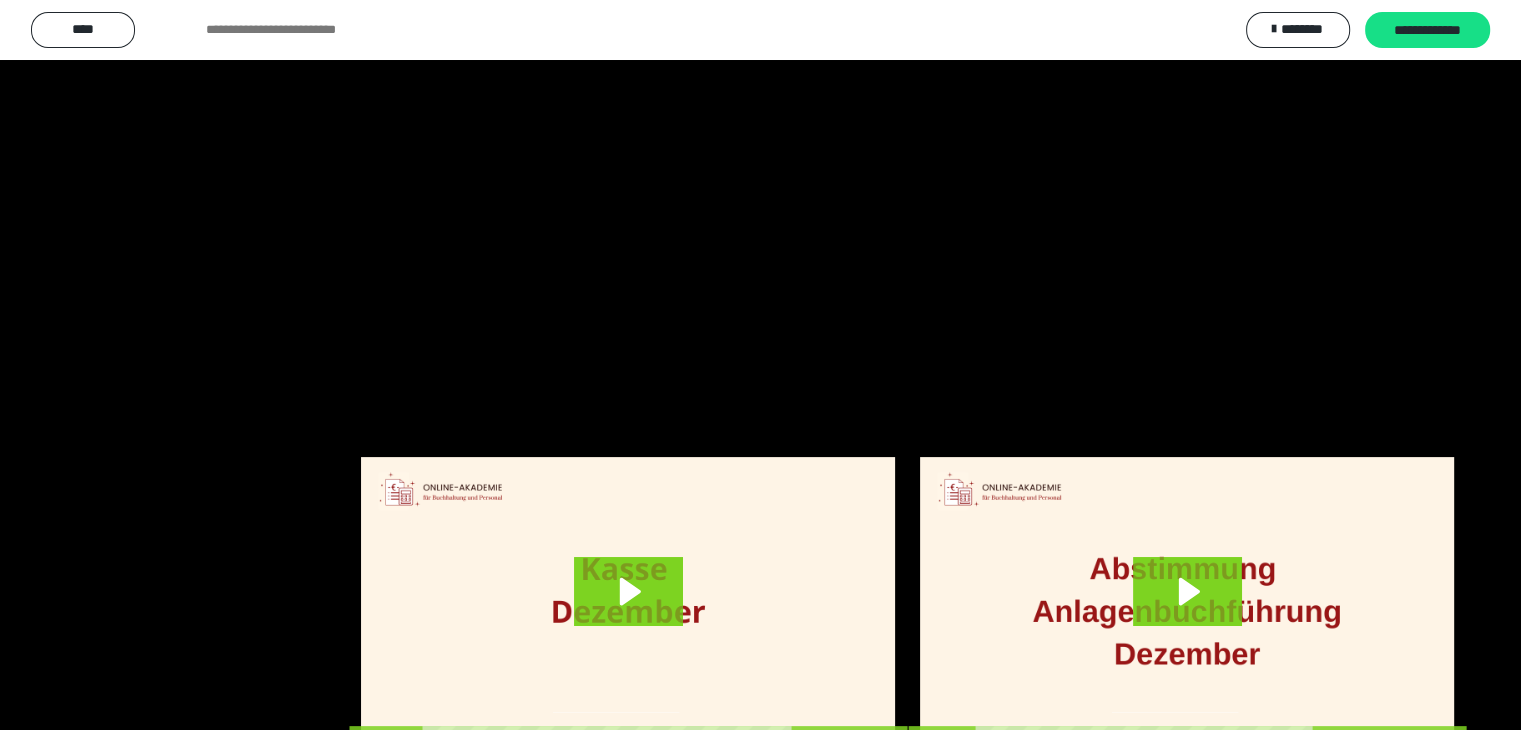 scroll, scrollTop: 460, scrollLeft: 0, axis: vertical 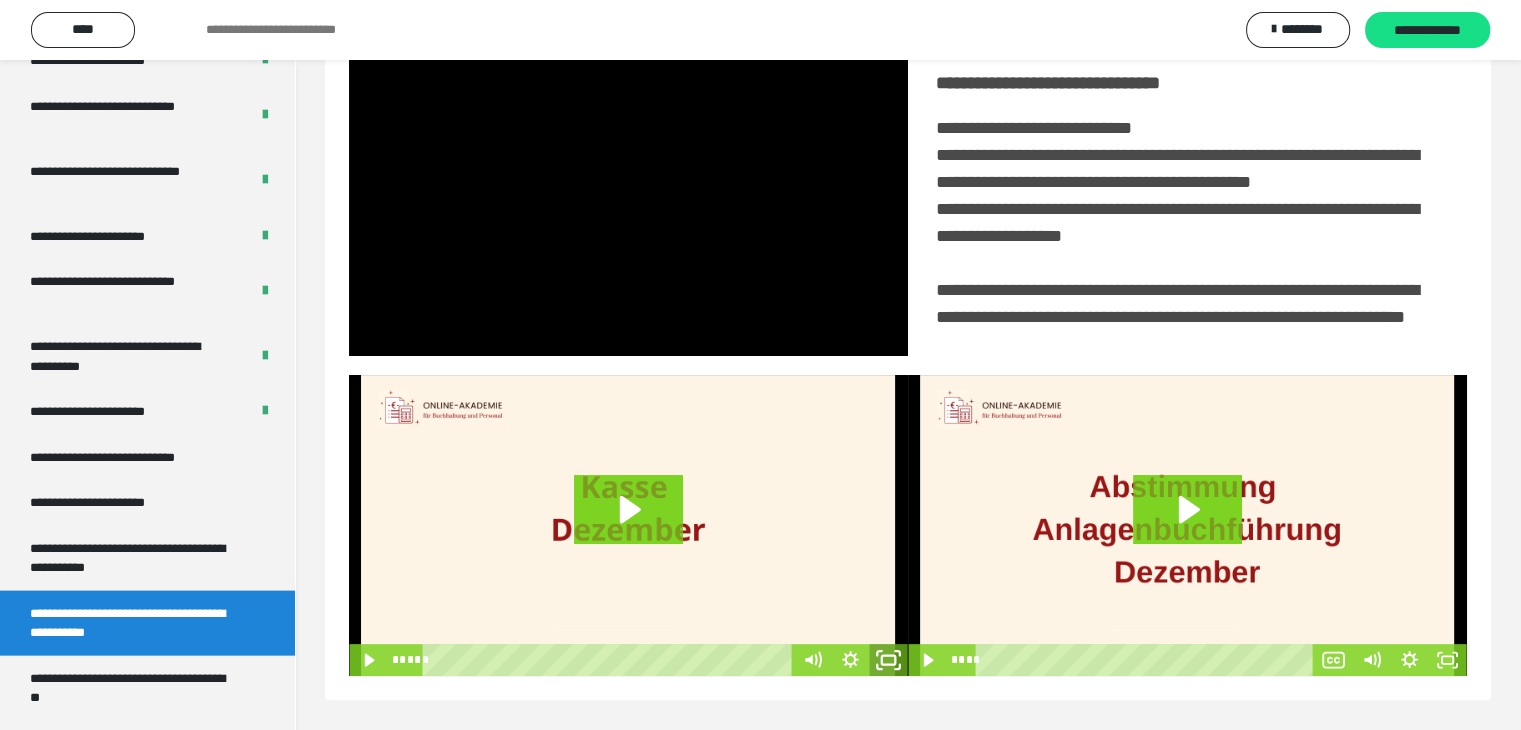 drag, startPoint x: 886, startPoint y: 655, endPoint x: 886, endPoint y: 741, distance: 86 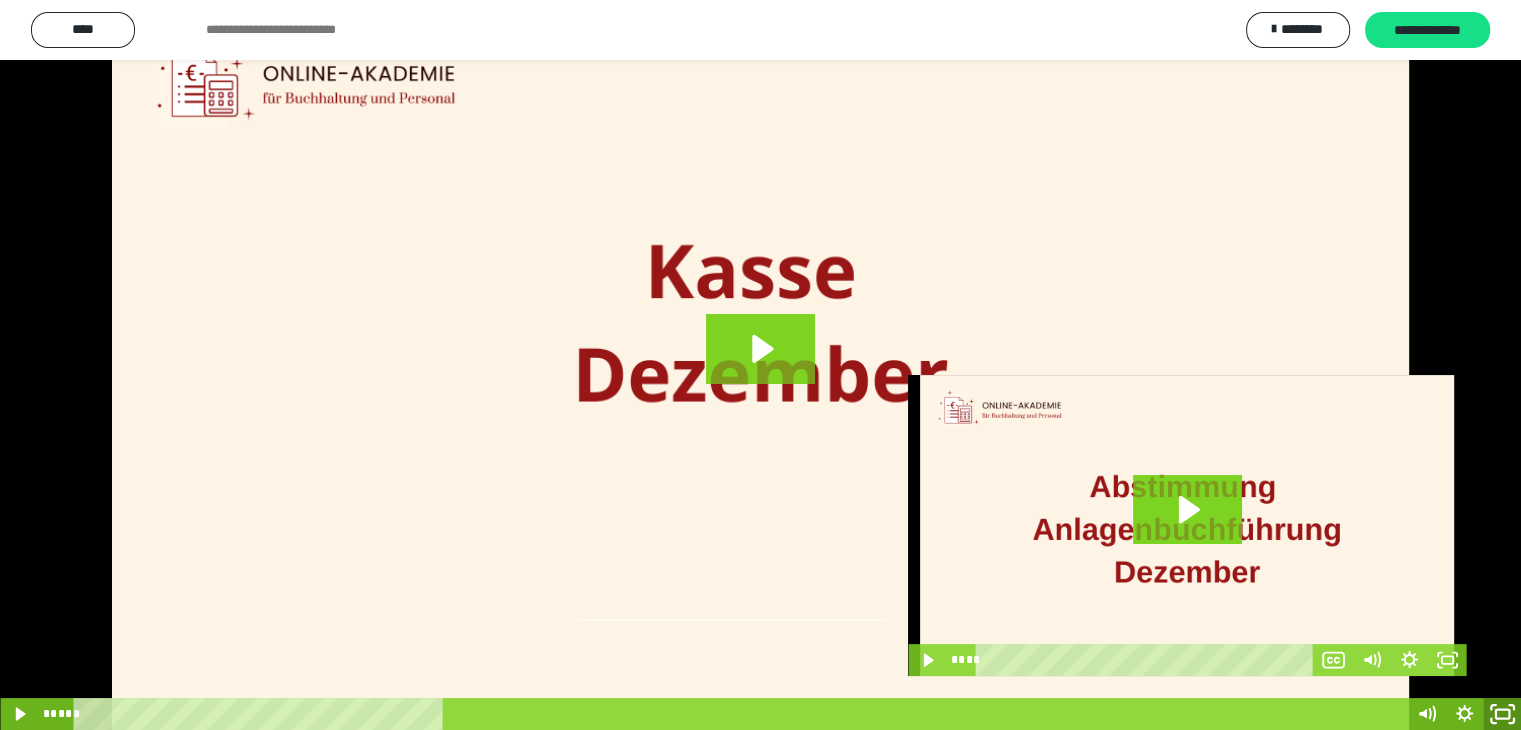 click at bounding box center (760, 365) 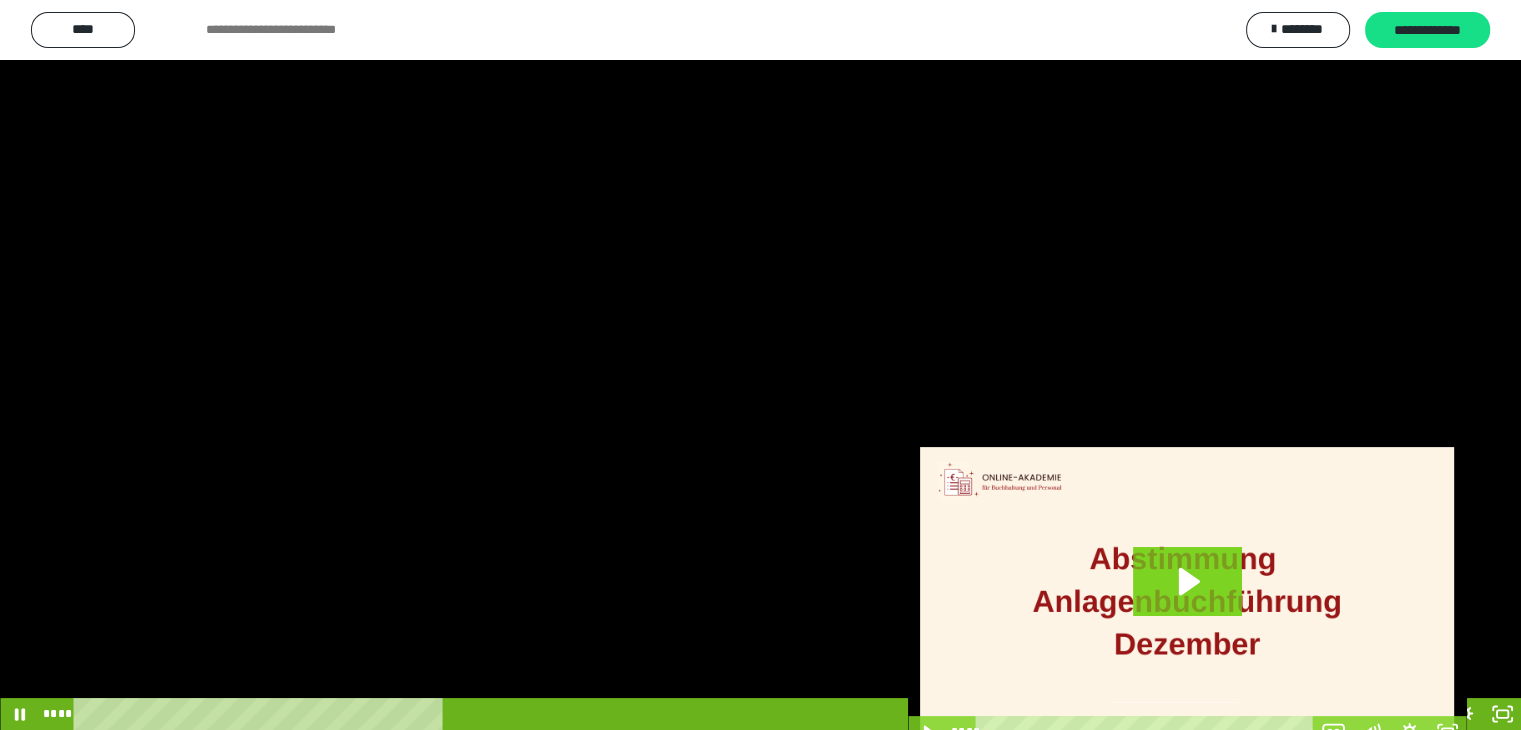 scroll, scrollTop: 460, scrollLeft: 0, axis: vertical 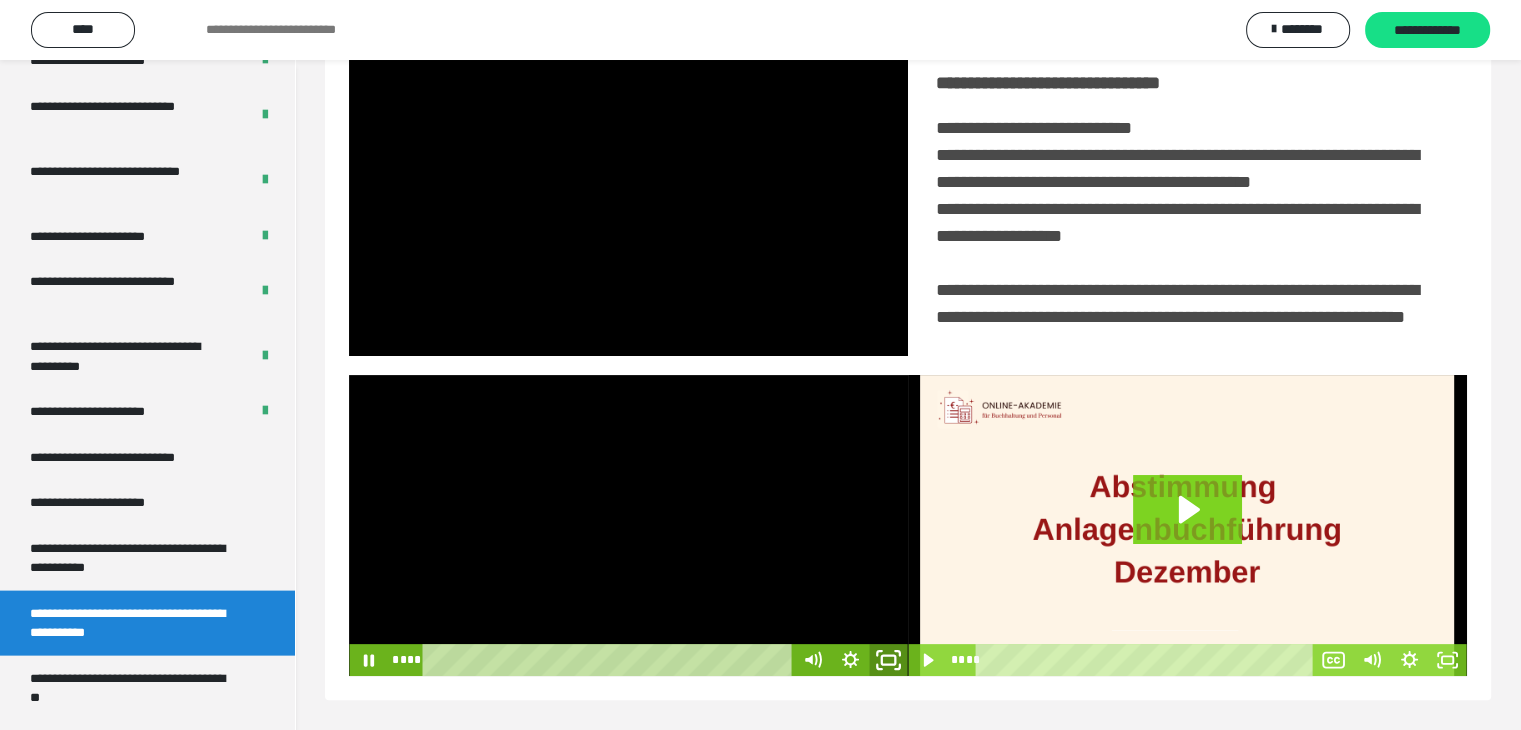 click 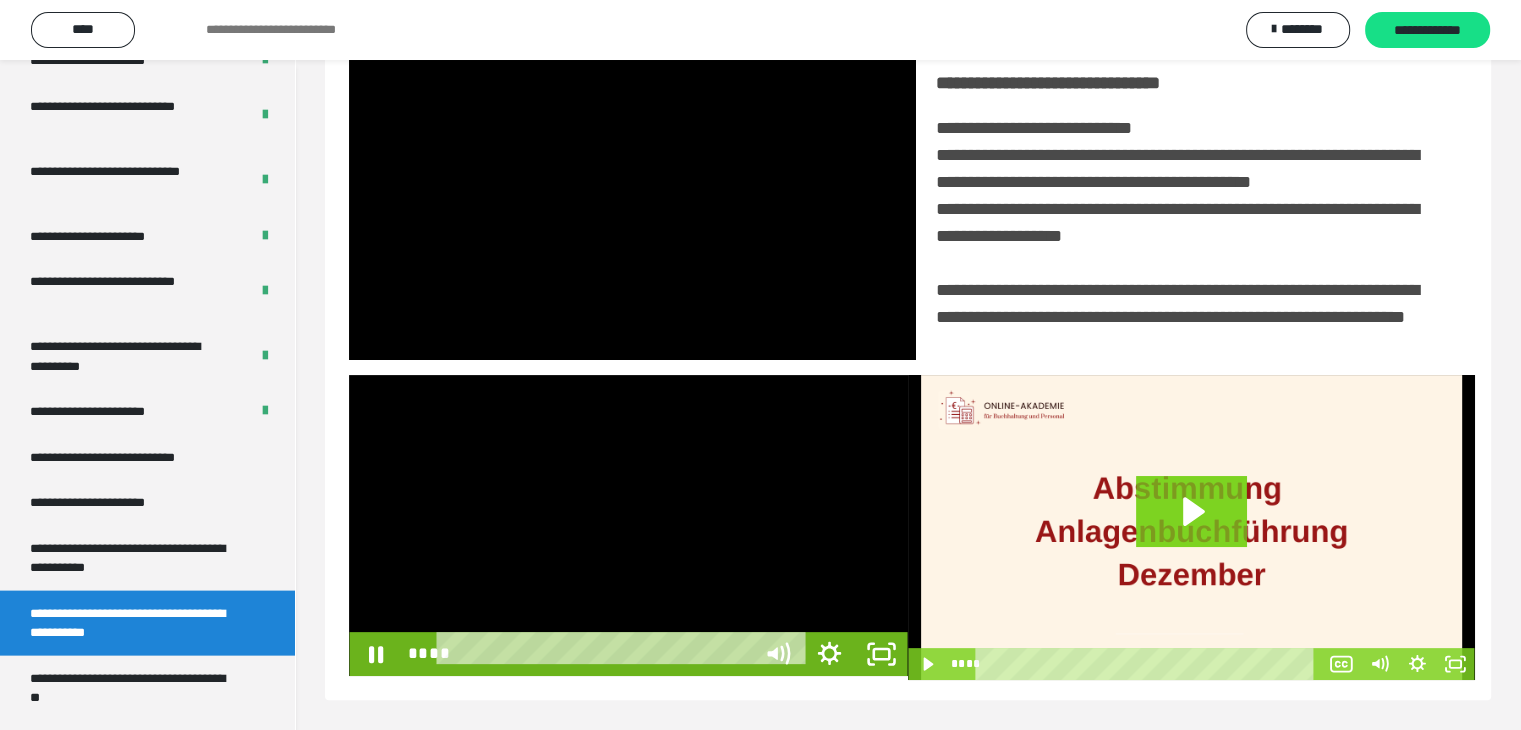 scroll, scrollTop: 334, scrollLeft: 0, axis: vertical 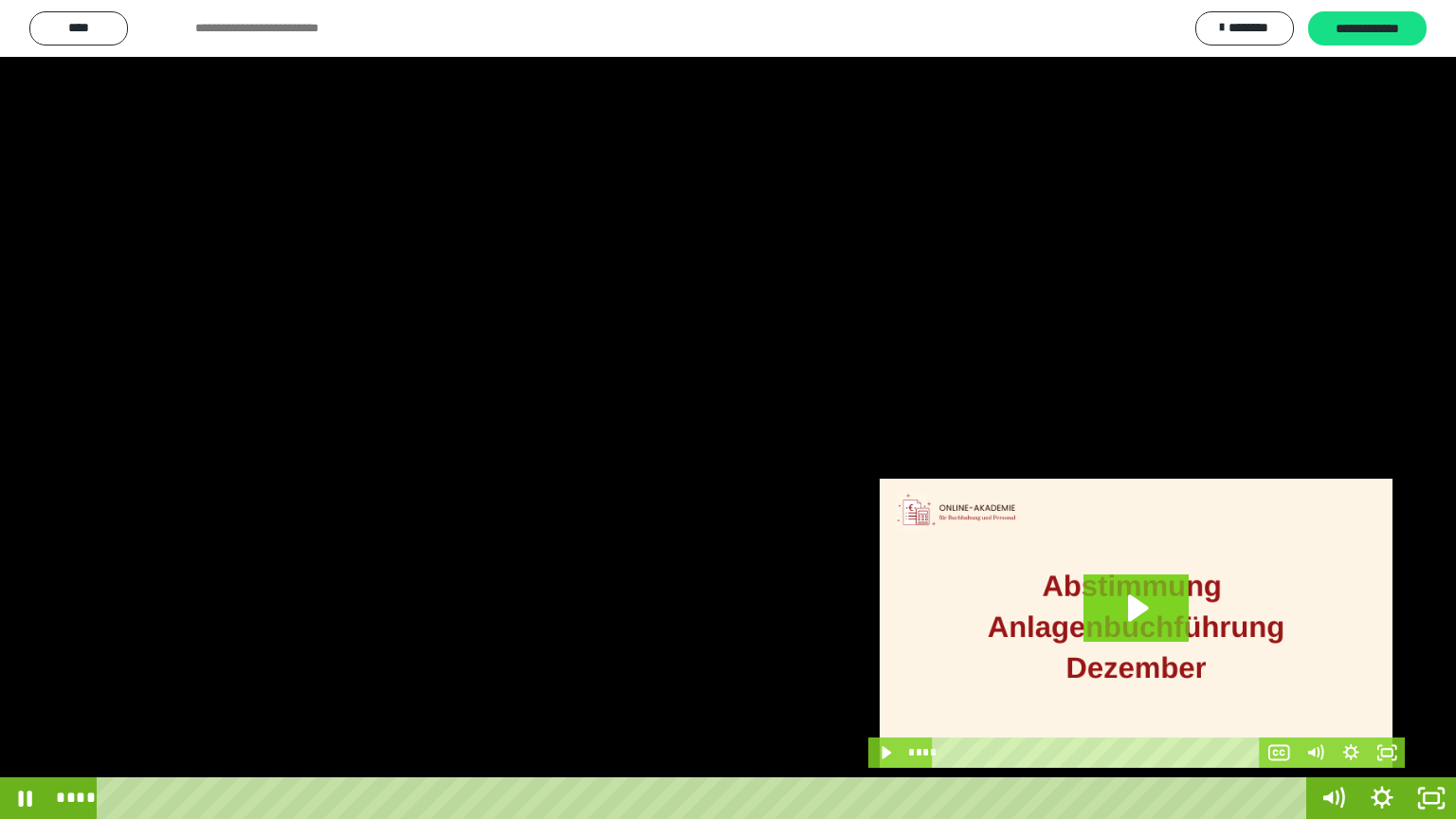 drag, startPoint x: 125, startPoint y: 800, endPoint x: 85, endPoint y: 777, distance: 46.141088 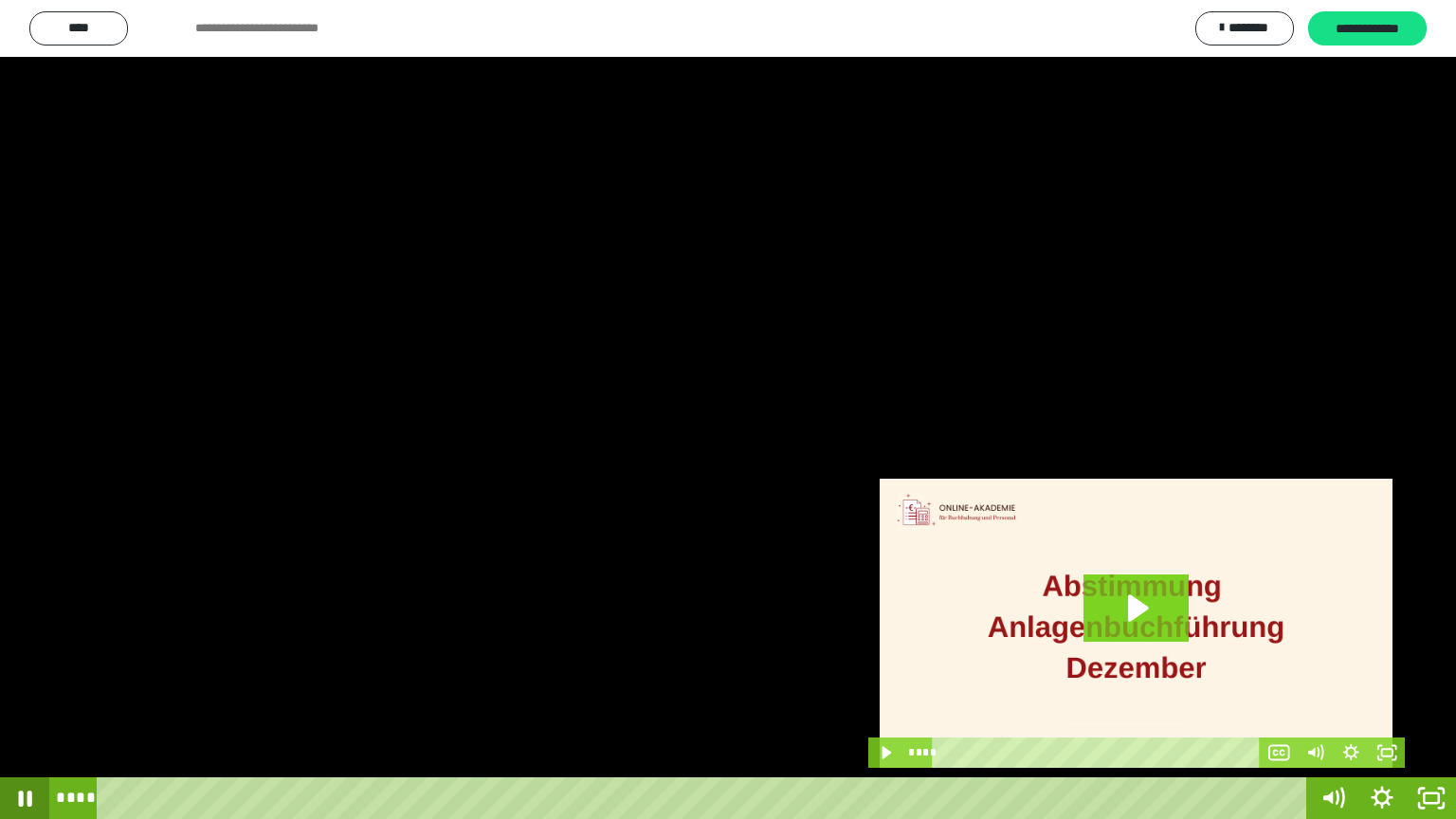 click 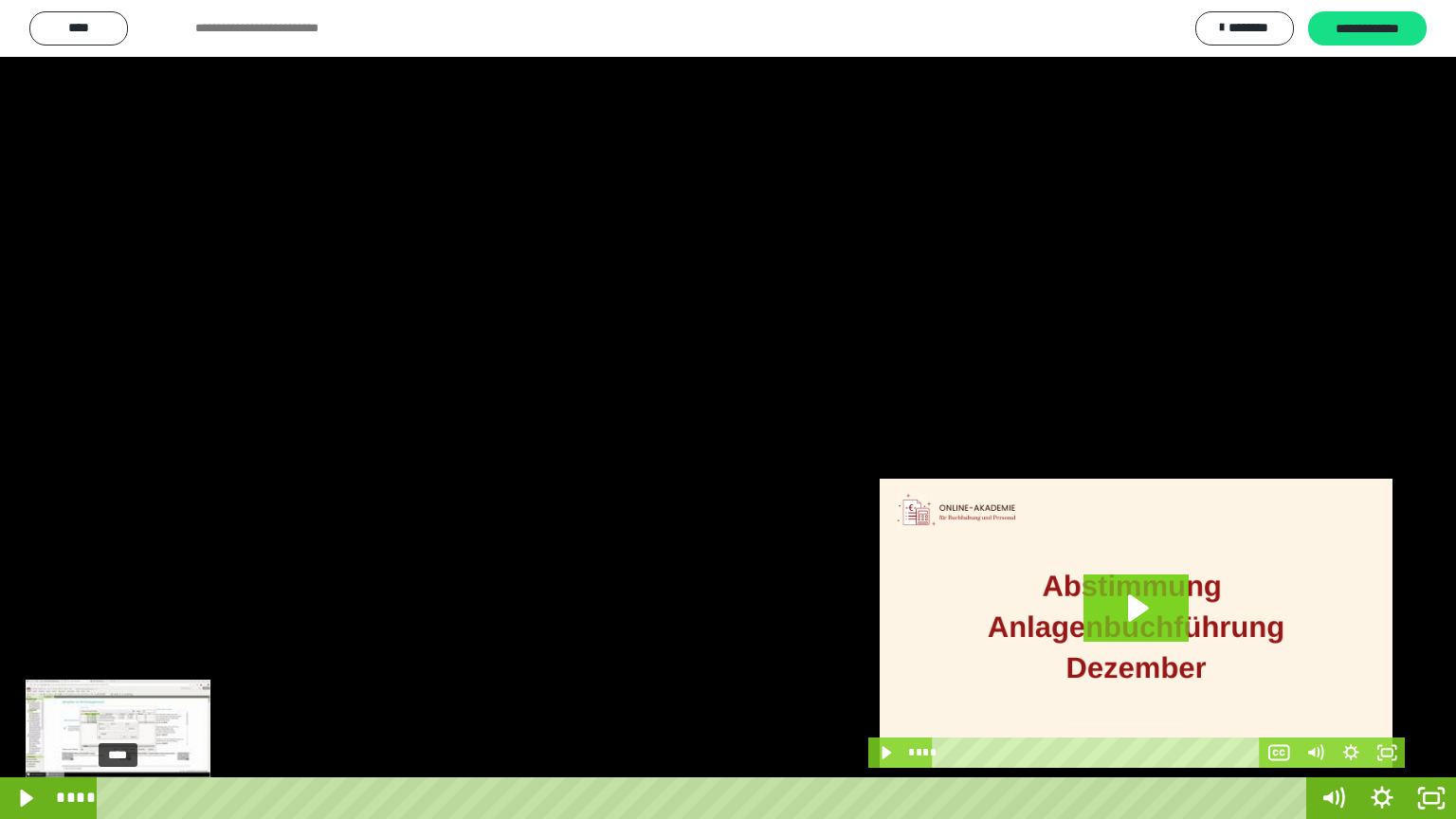 click on "****" at bounding box center [705, 798] 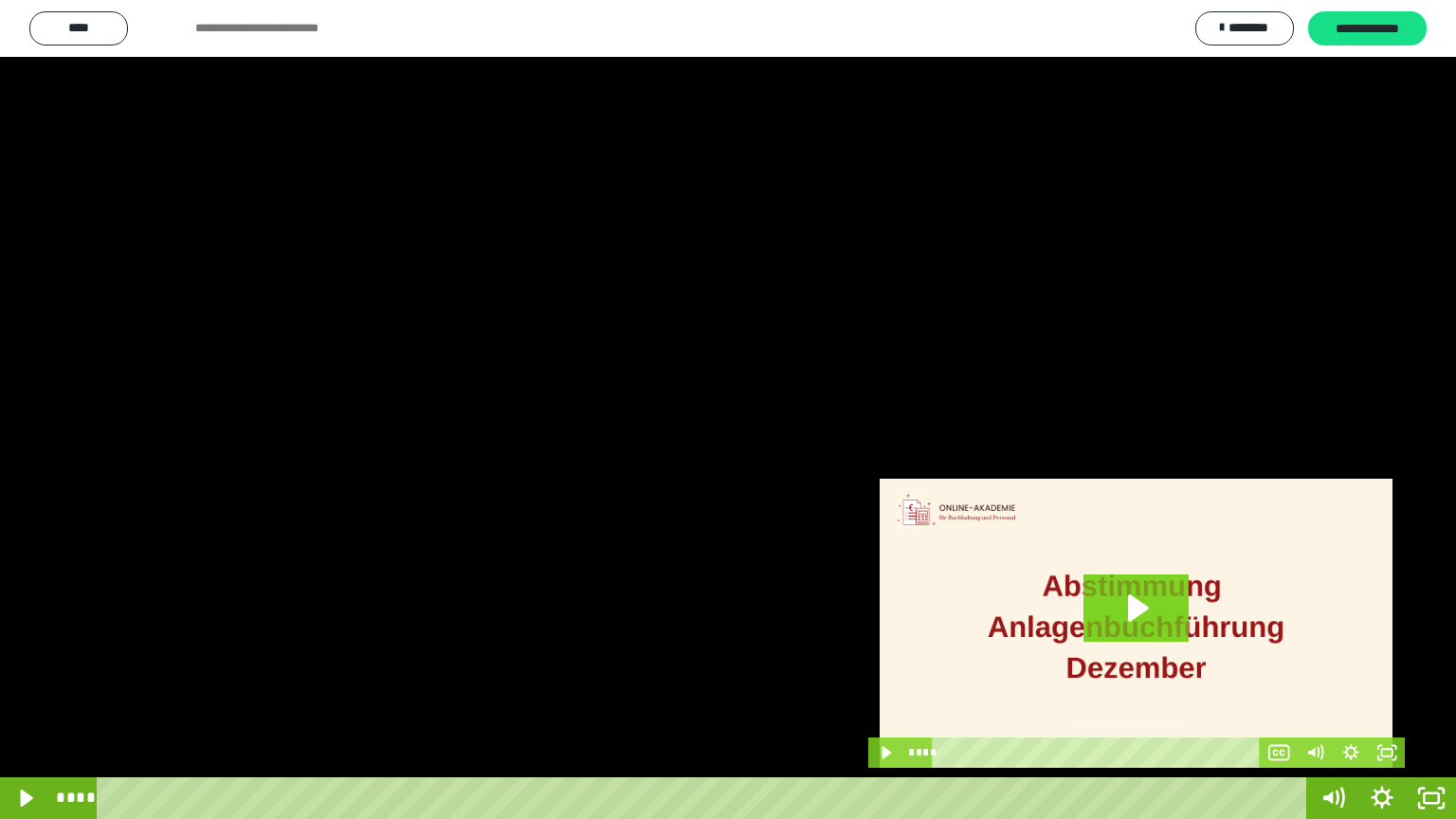 click on "**********" at bounding box center [728, 410] 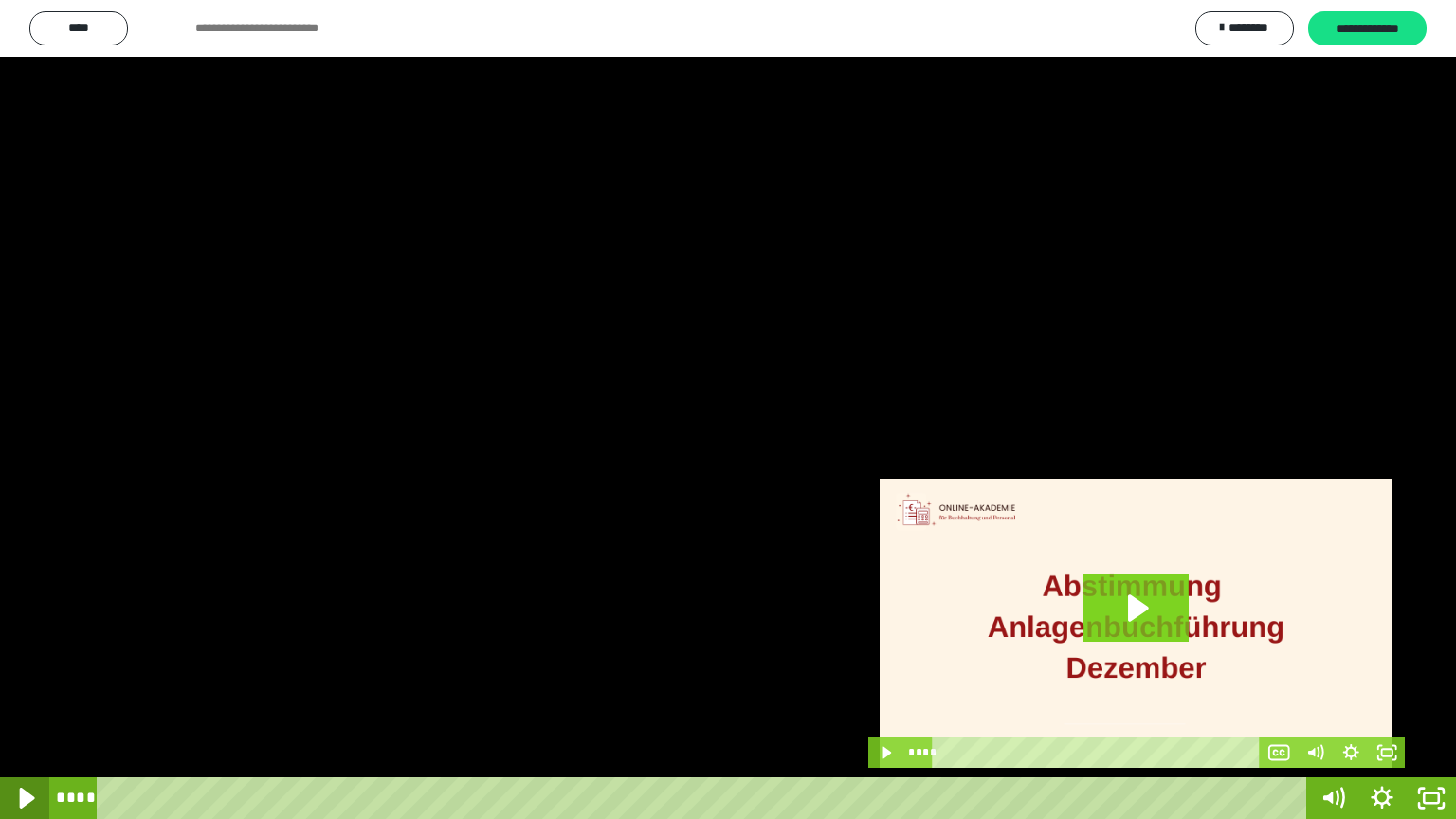 click 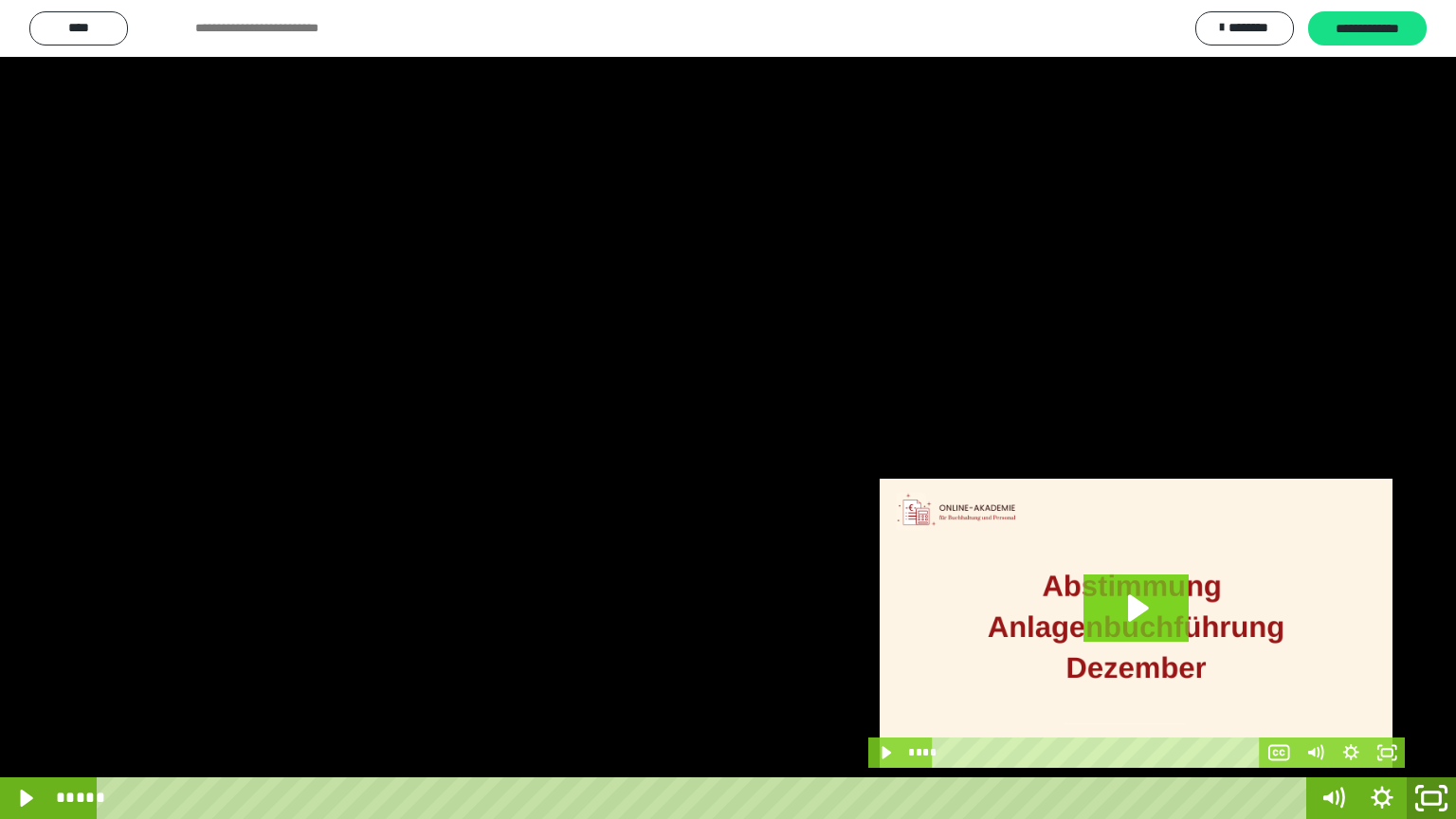 click 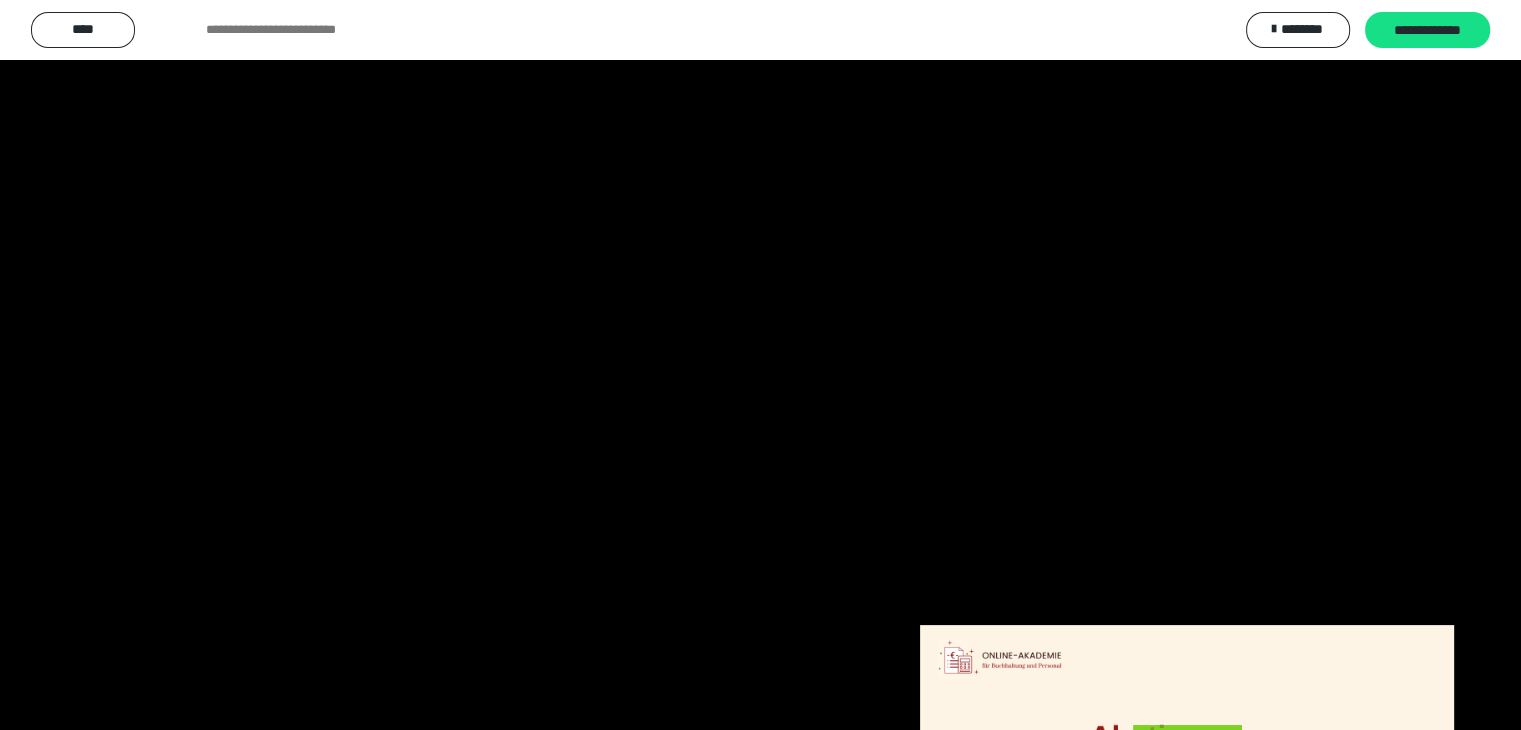 scroll, scrollTop: 400, scrollLeft: 0, axis: vertical 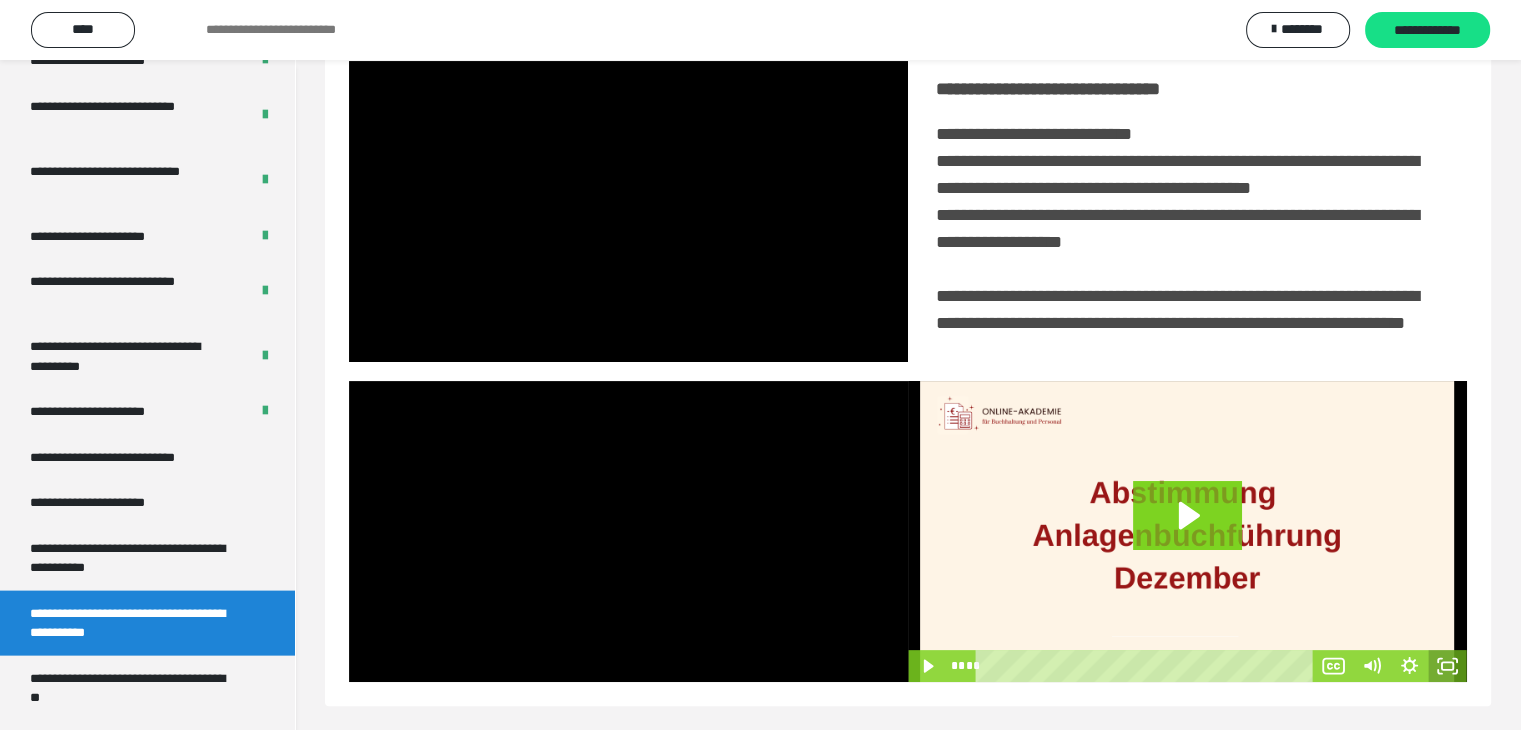 click 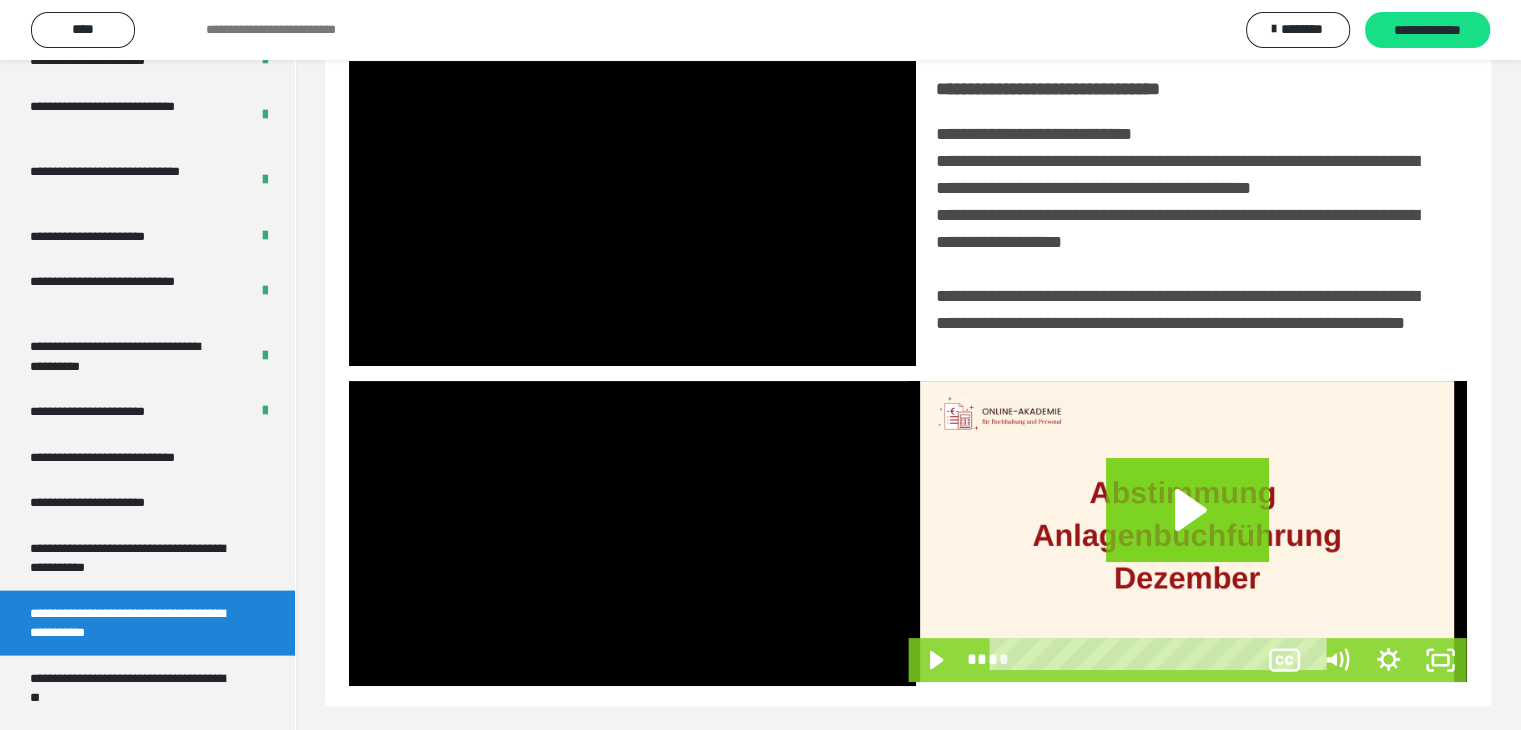 scroll, scrollTop: 334, scrollLeft: 0, axis: vertical 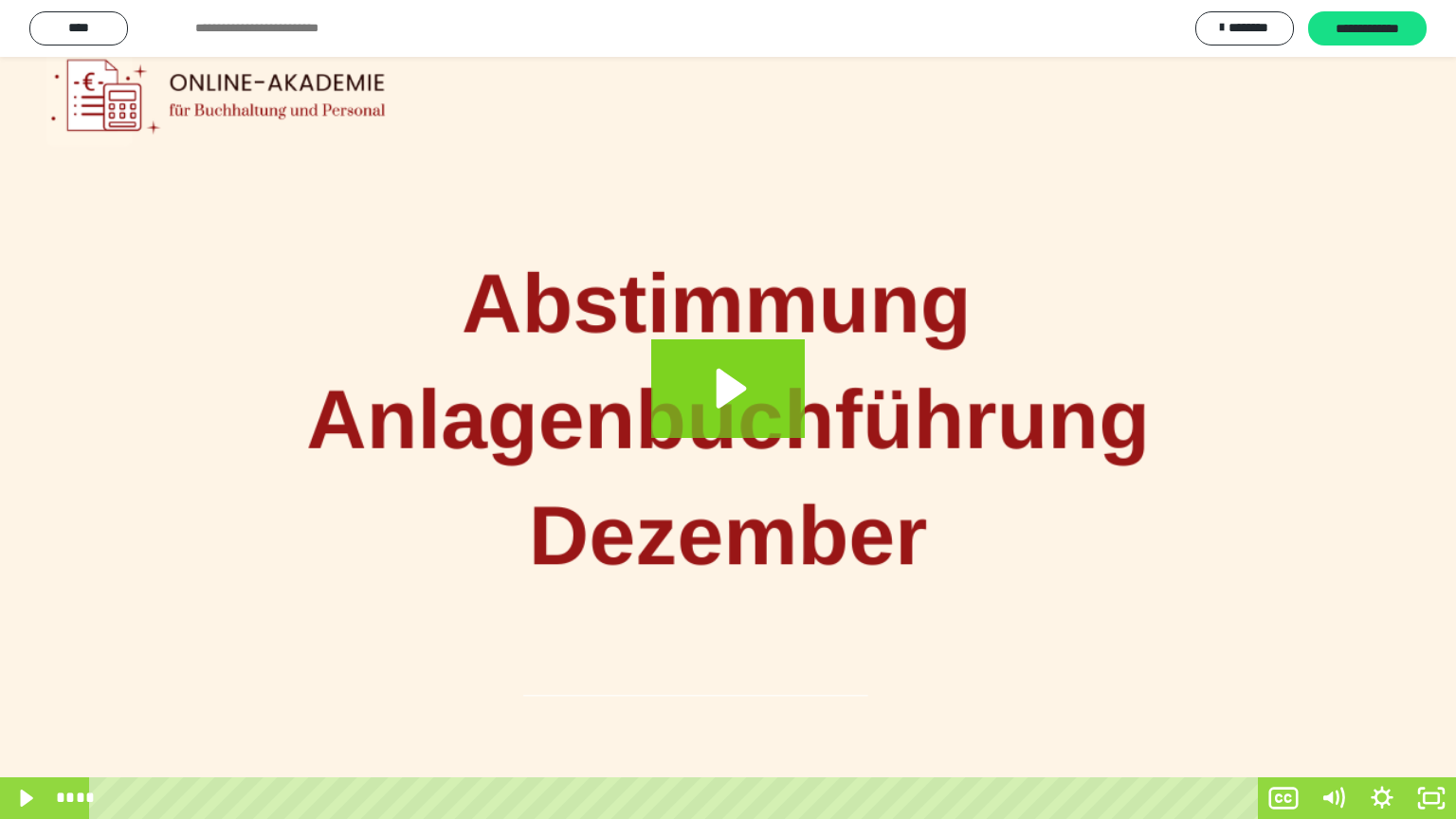 type 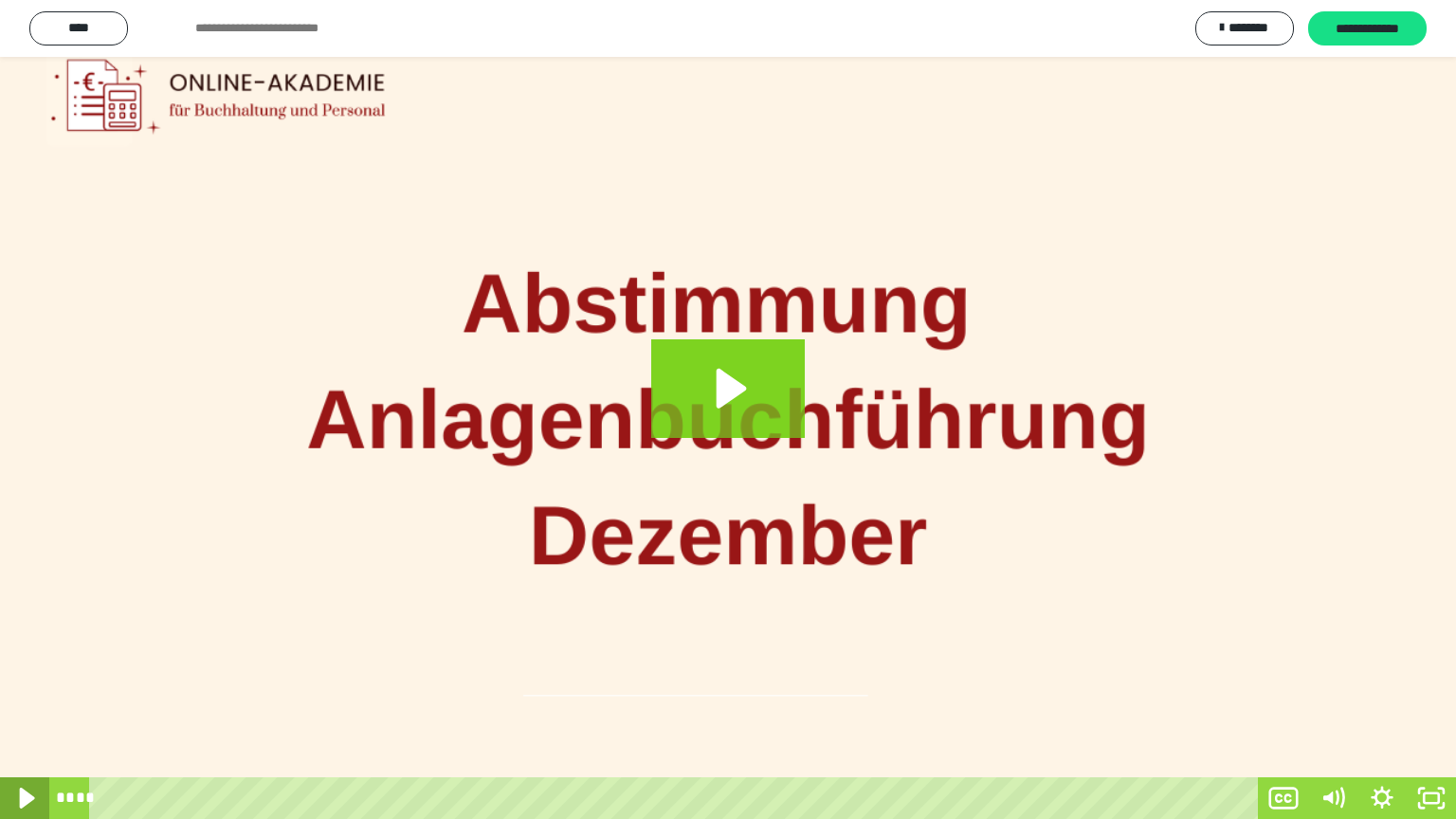 click 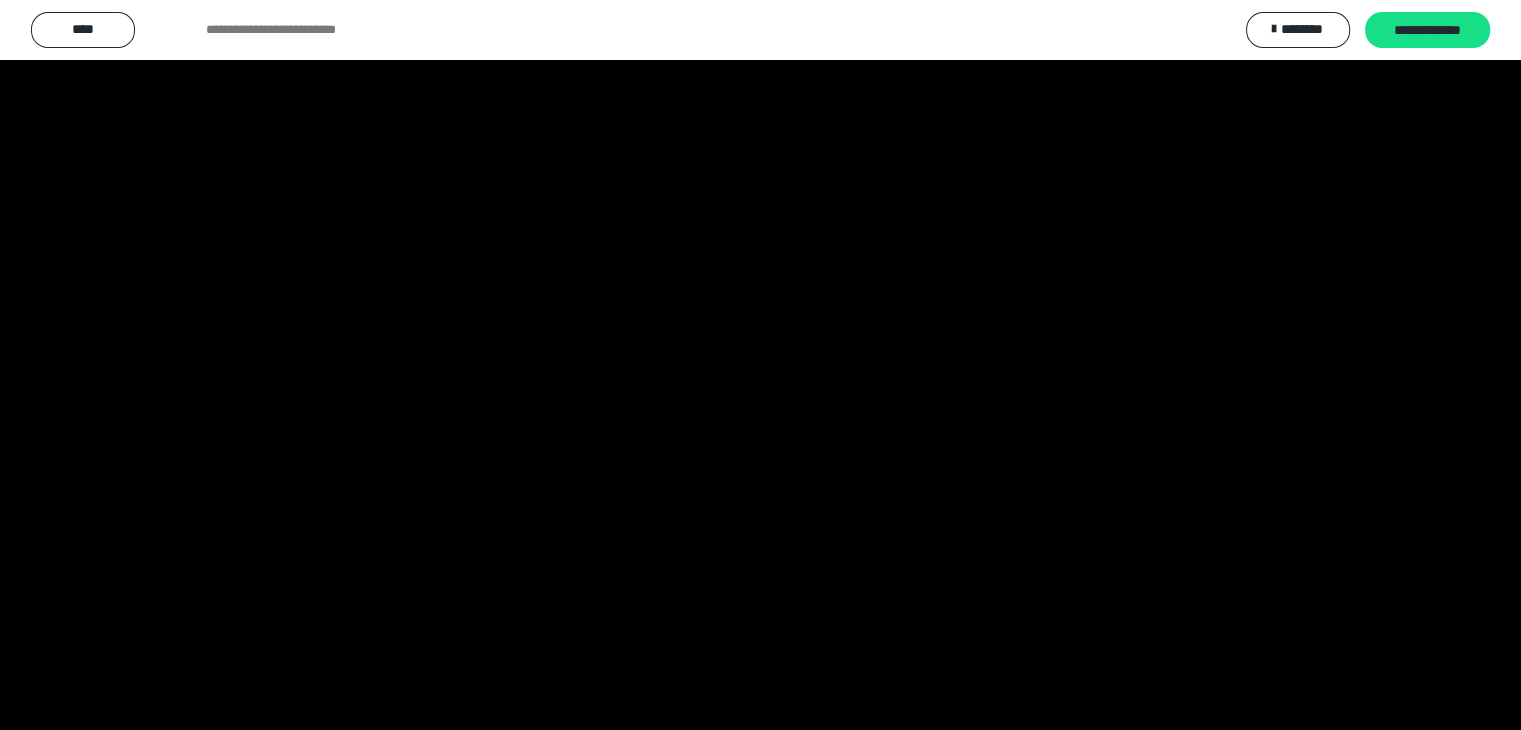 scroll, scrollTop: 0, scrollLeft: 0, axis: both 